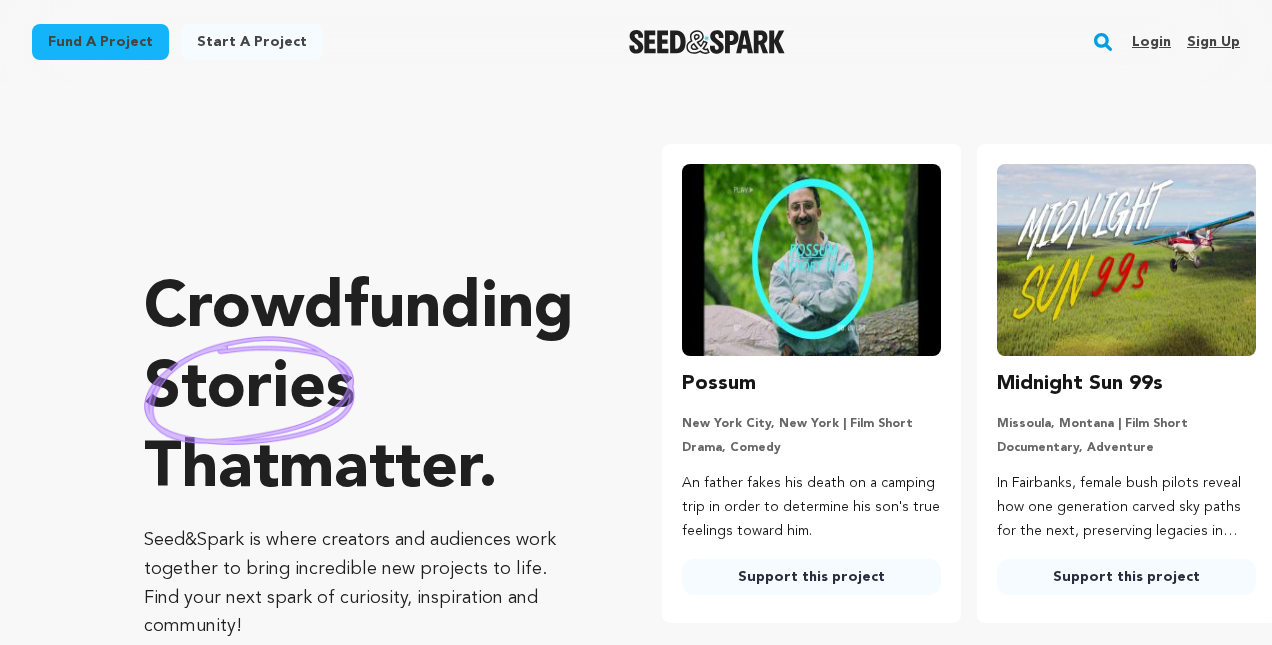 scroll, scrollTop: 0, scrollLeft: 0, axis: both 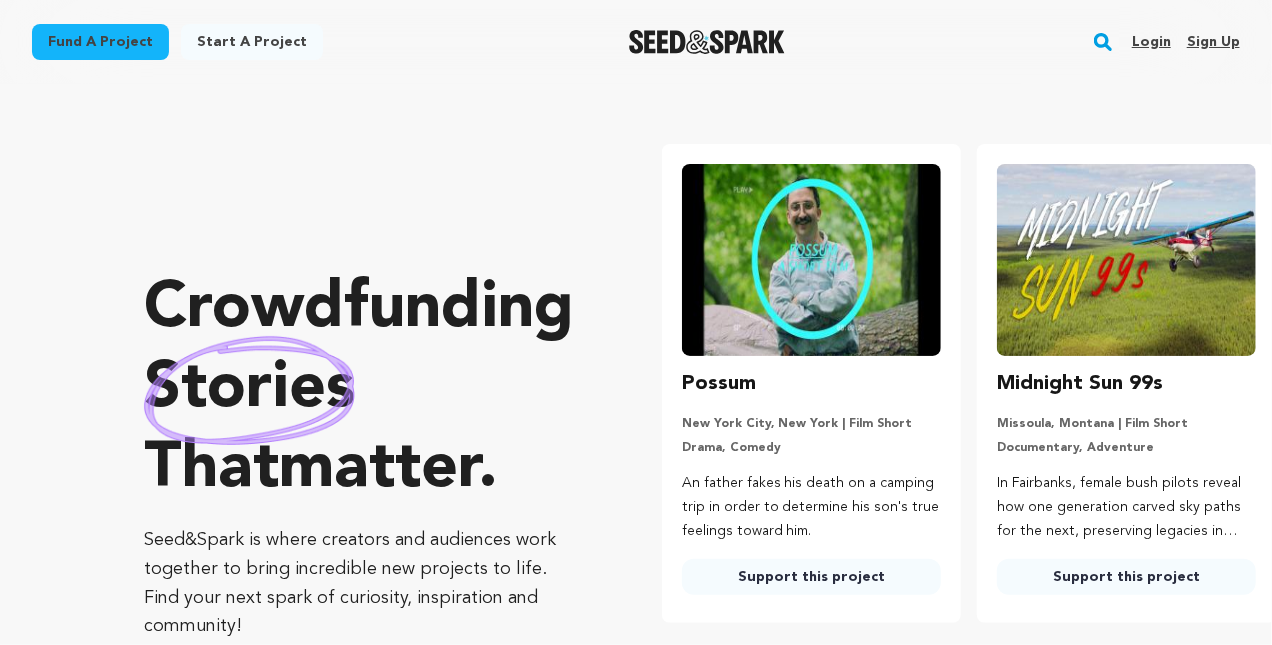 click on "Login" at bounding box center [1151, 42] 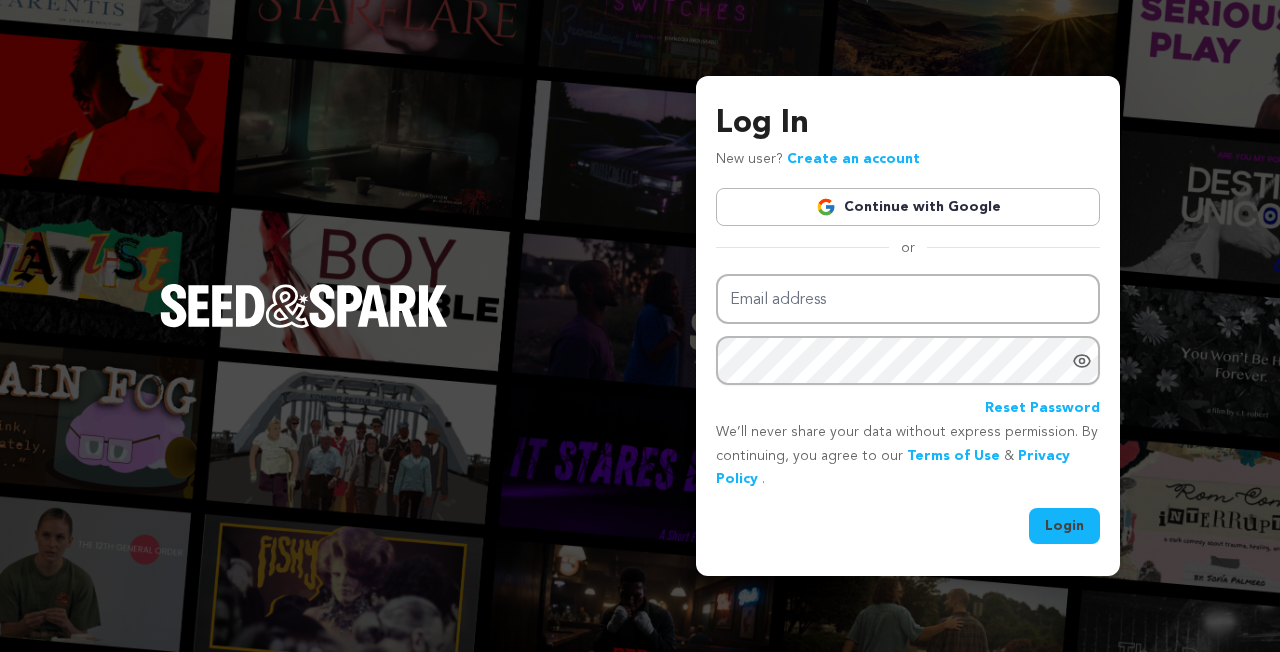 scroll, scrollTop: 0, scrollLeft: 0, axis: both 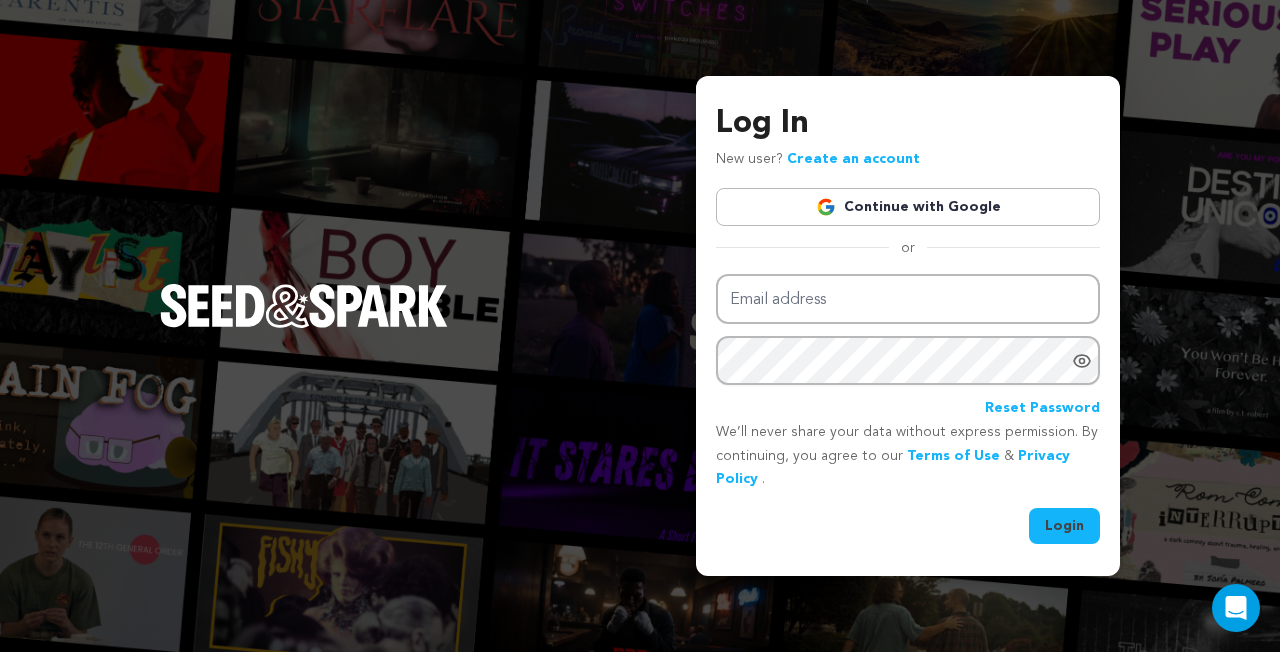 type on "kermetmerlkey@froglabllc.com" 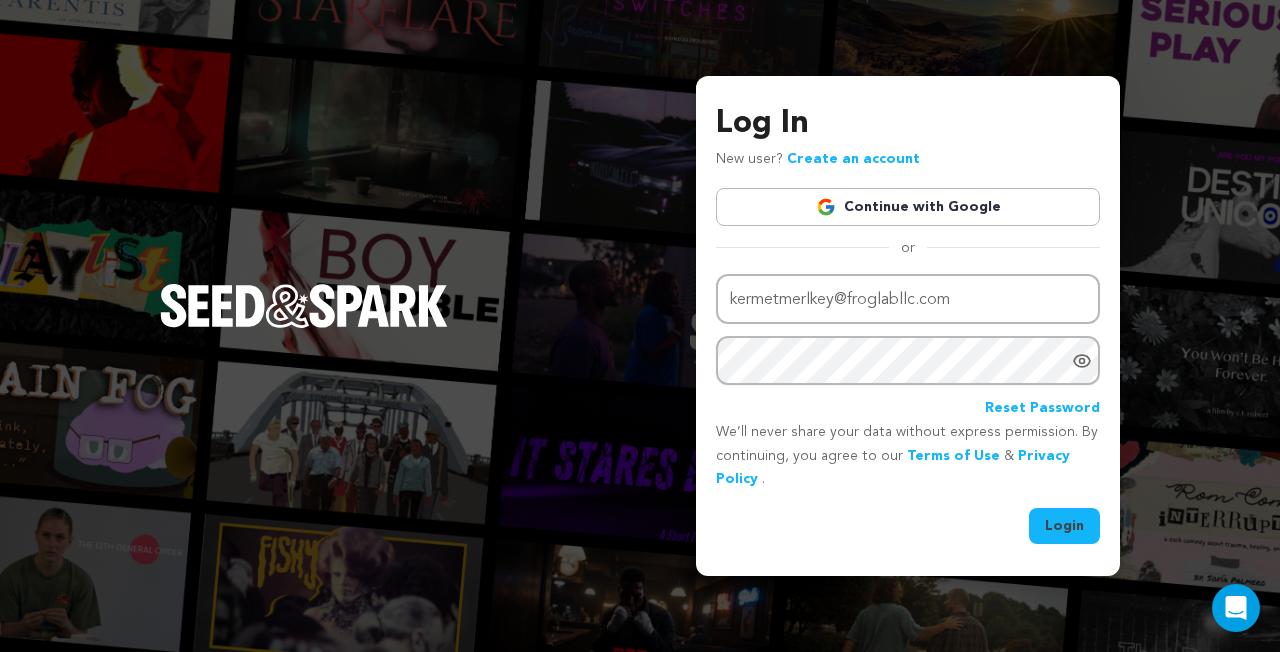 click on "Login" at bounding box center (1064, 526) 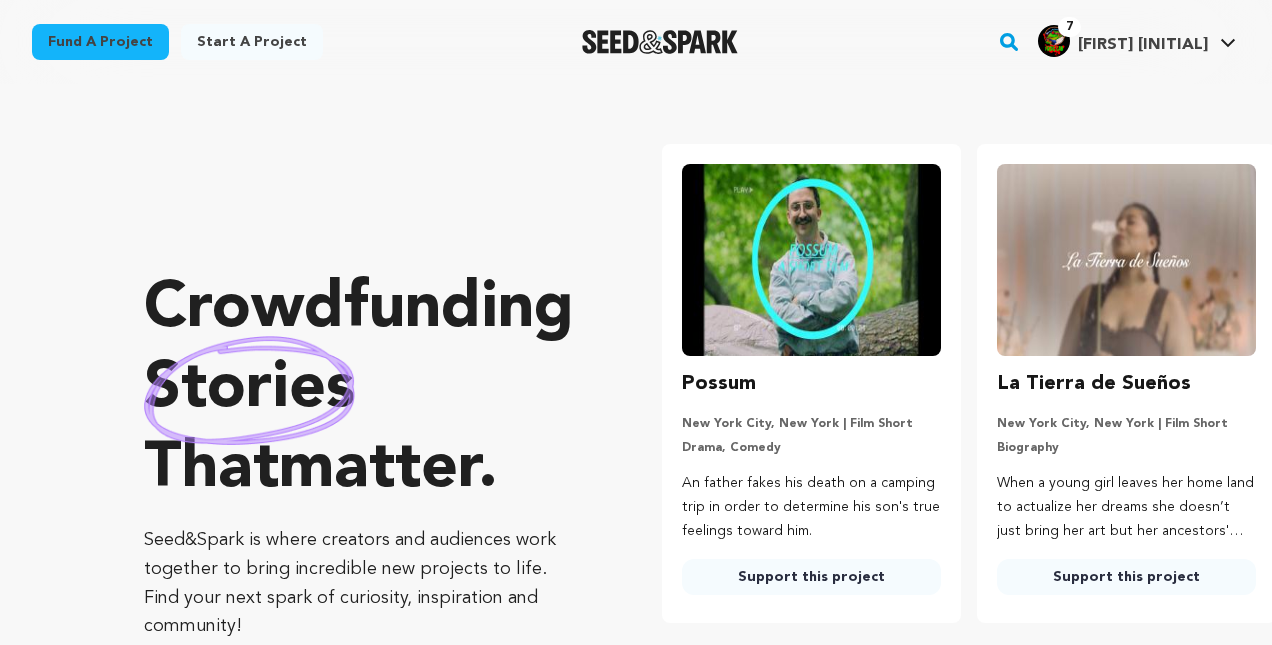 scroll, scrollTop: 0, scrollLeft: 0, axis: both 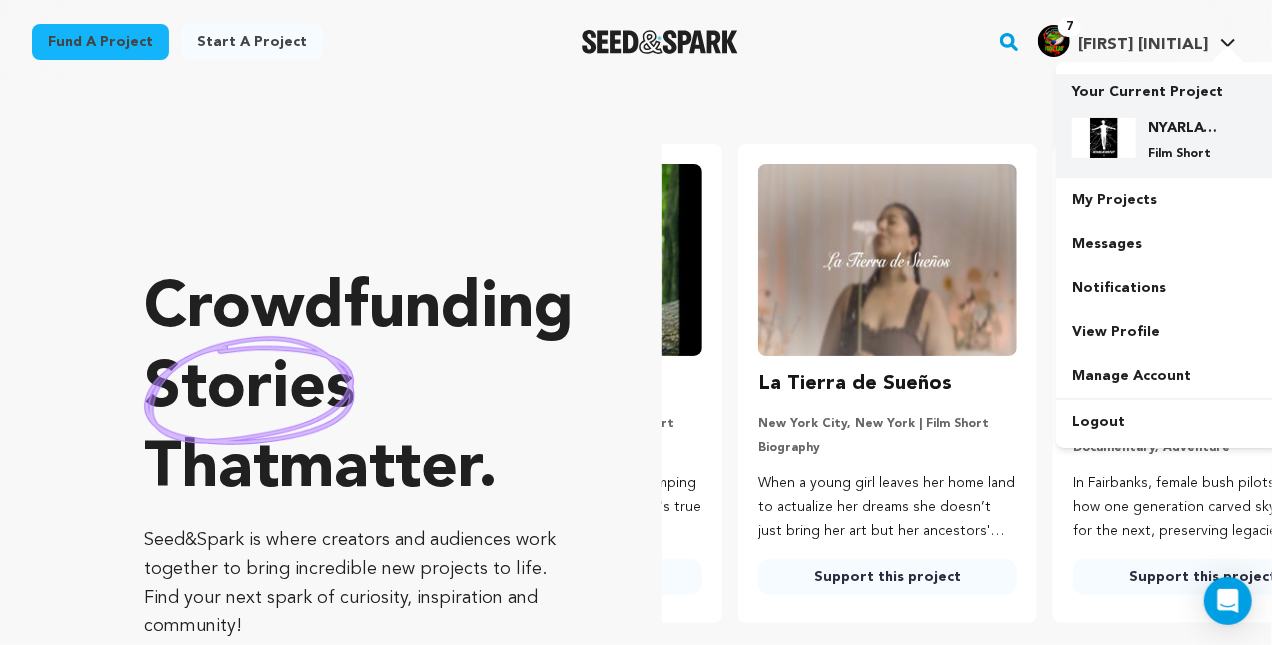 click on "NYARLATHOTEP" at bounding box center (1184, 128) 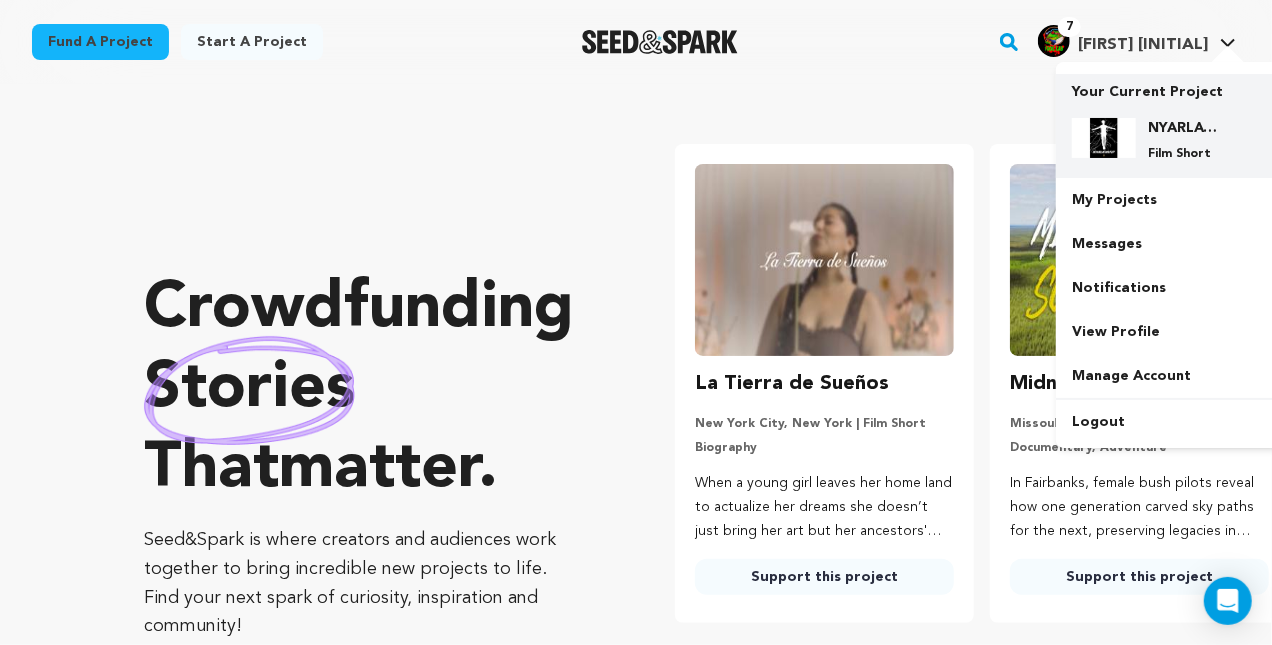 scroll, scrollTop: 0, scrollLeft: 331, axis: horizontal 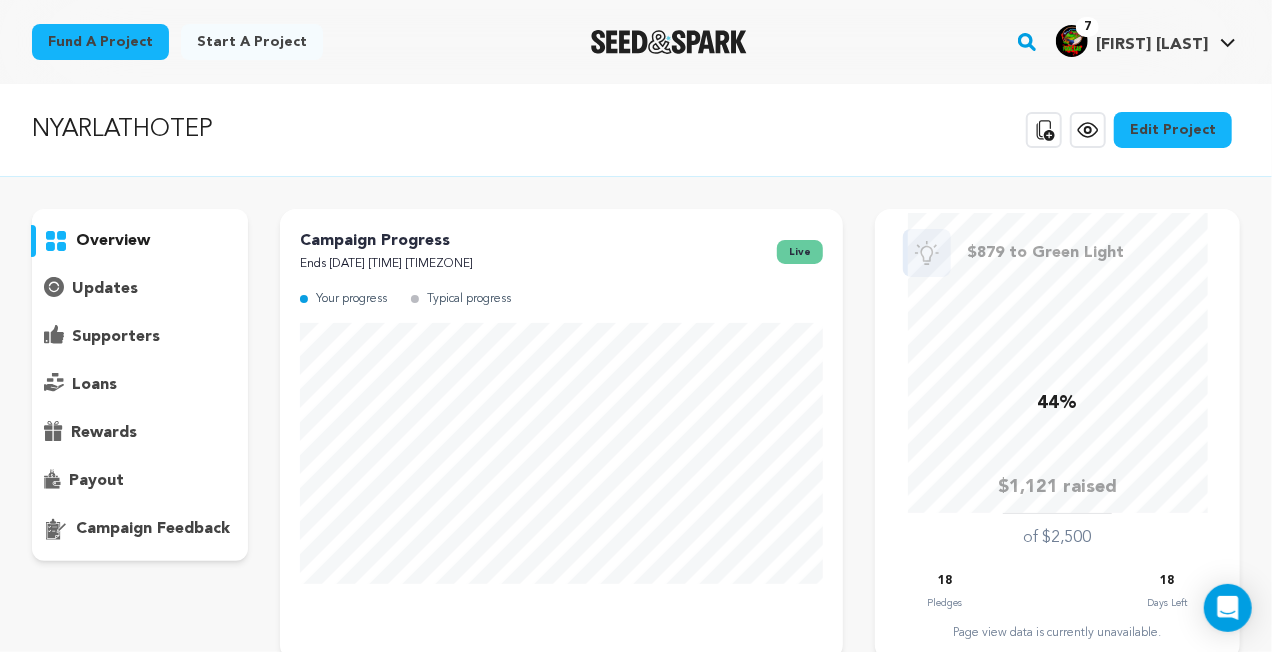 click at bounding box center (1072, 41) 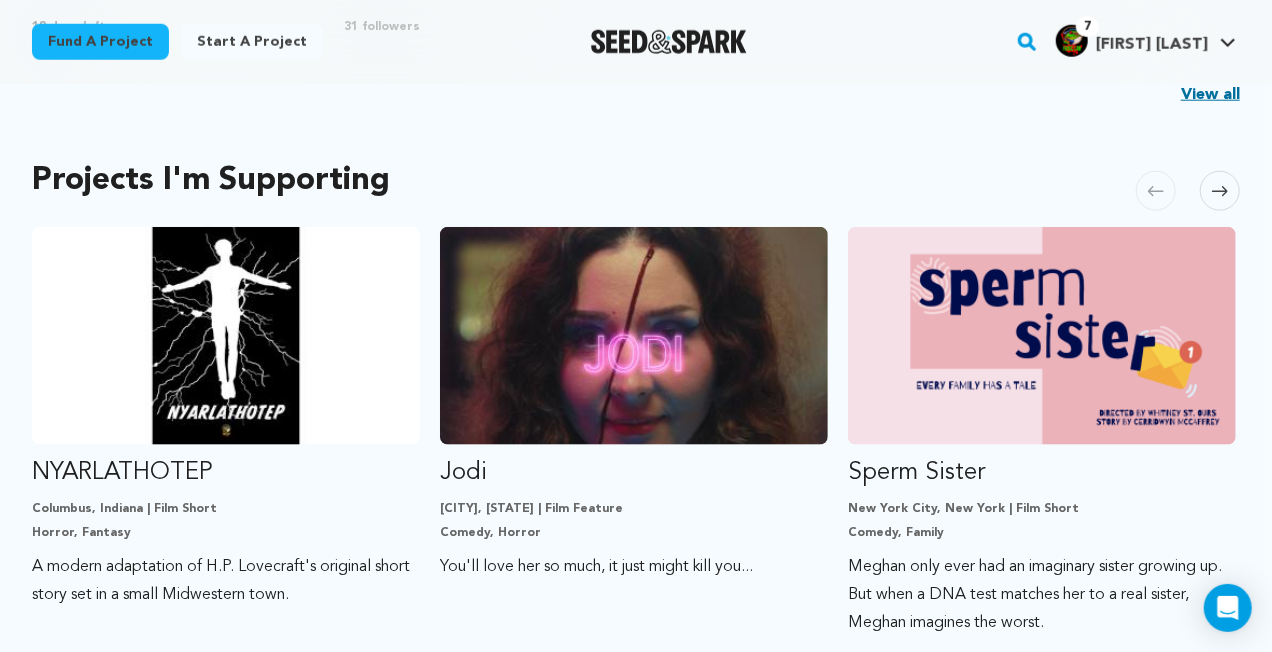 scroll, scrollTop: 1100, scrollLeft: 0, axis: vertical 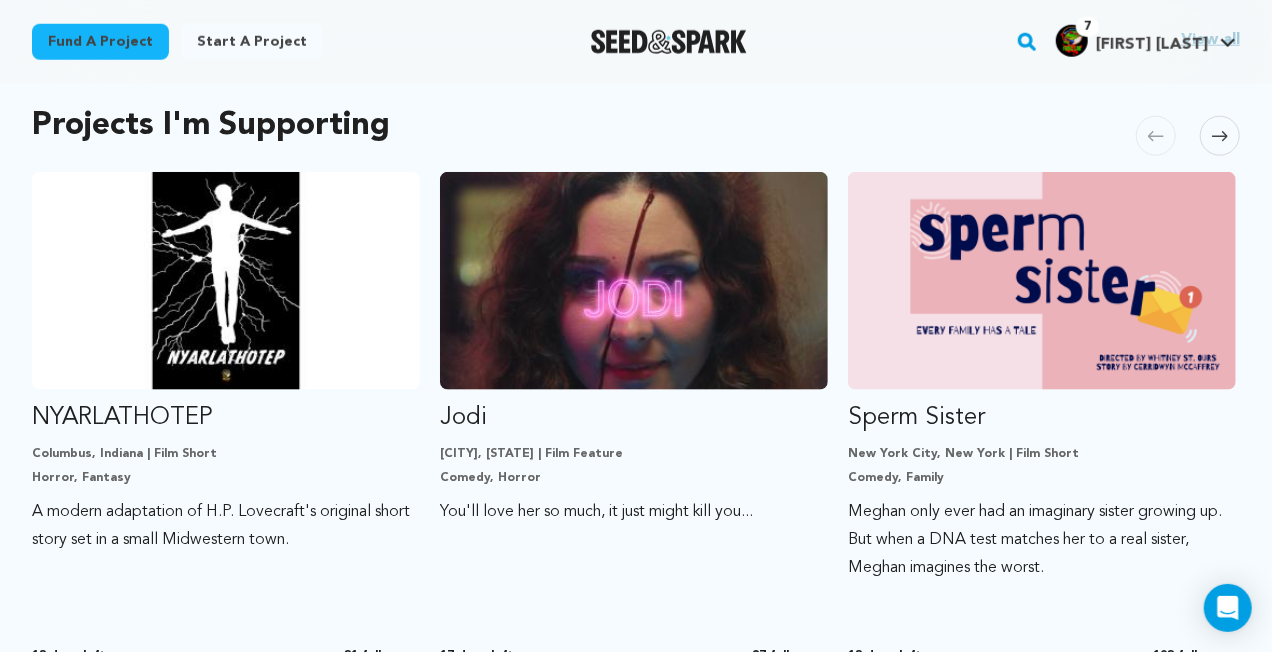 click at bounding box center [1220, 136] 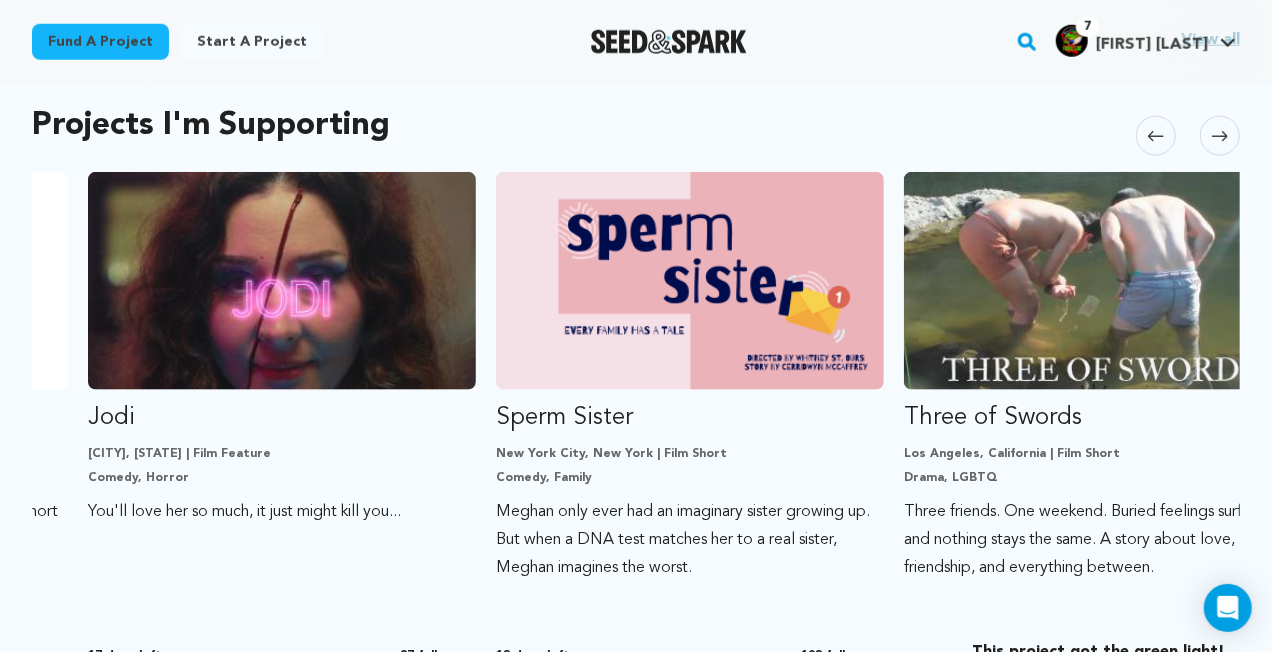 scroll, scrollTop: 0, scrollLeft: 408, axis: horizontal 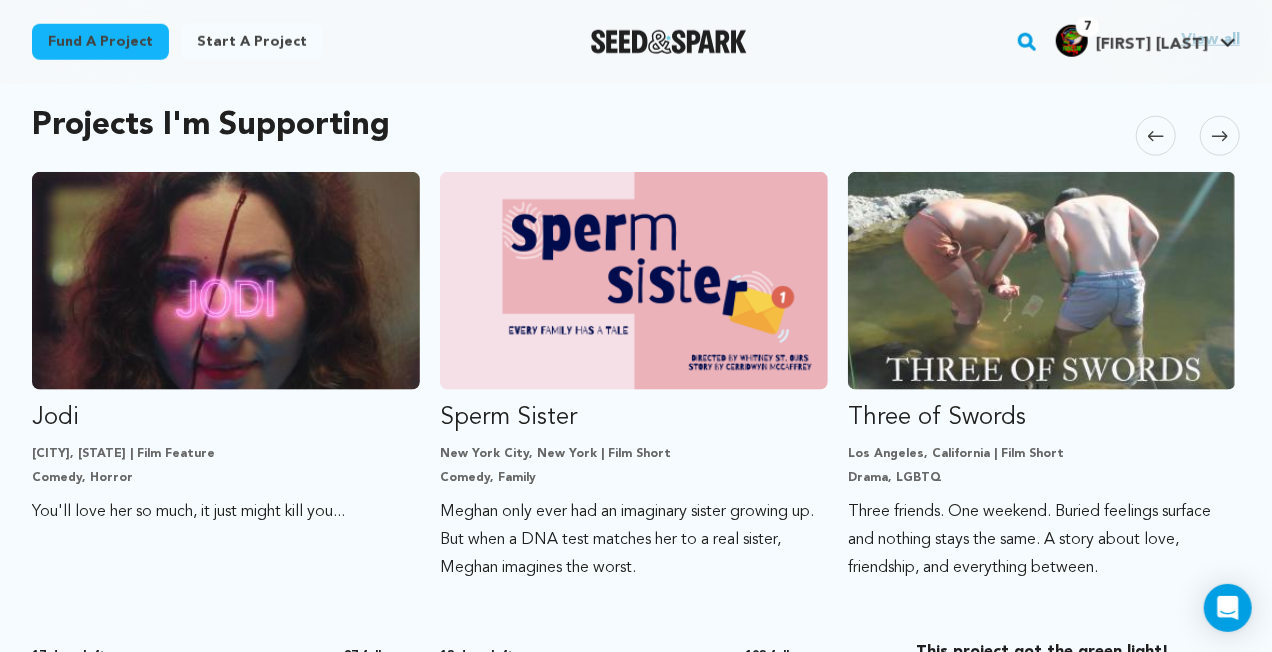 click at bounding box center [1220, 136] 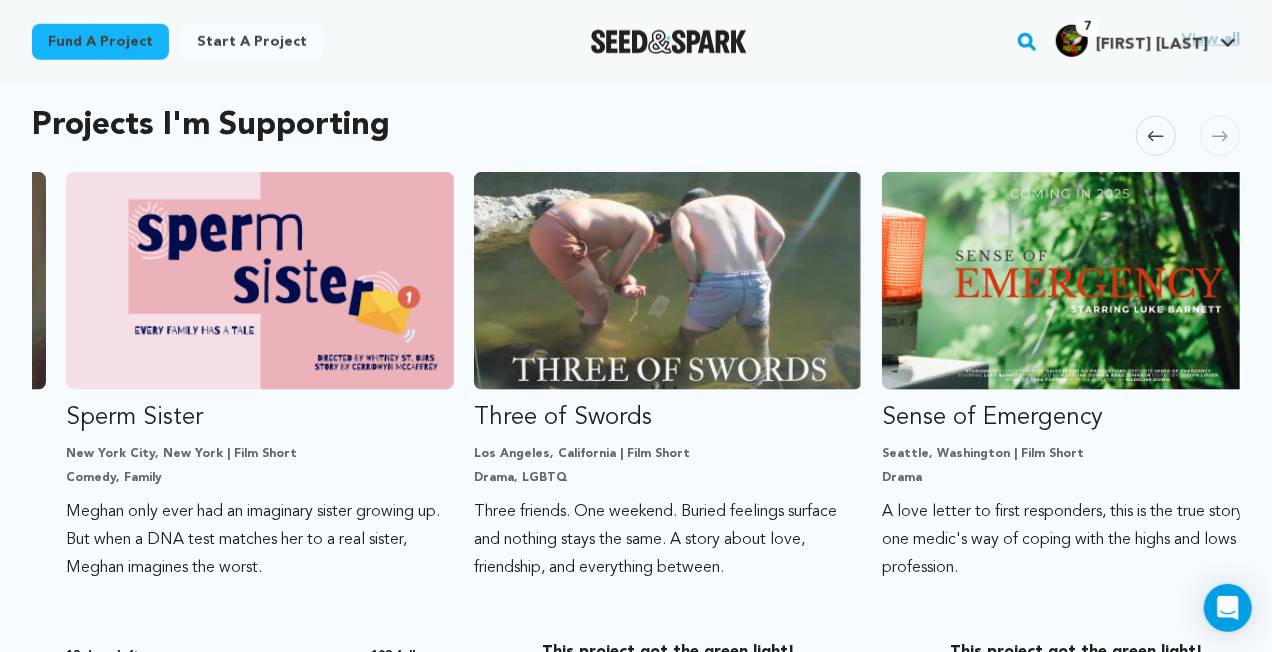scroll, scrollTop: 0, scrollLeft: 816, axis: horizontal 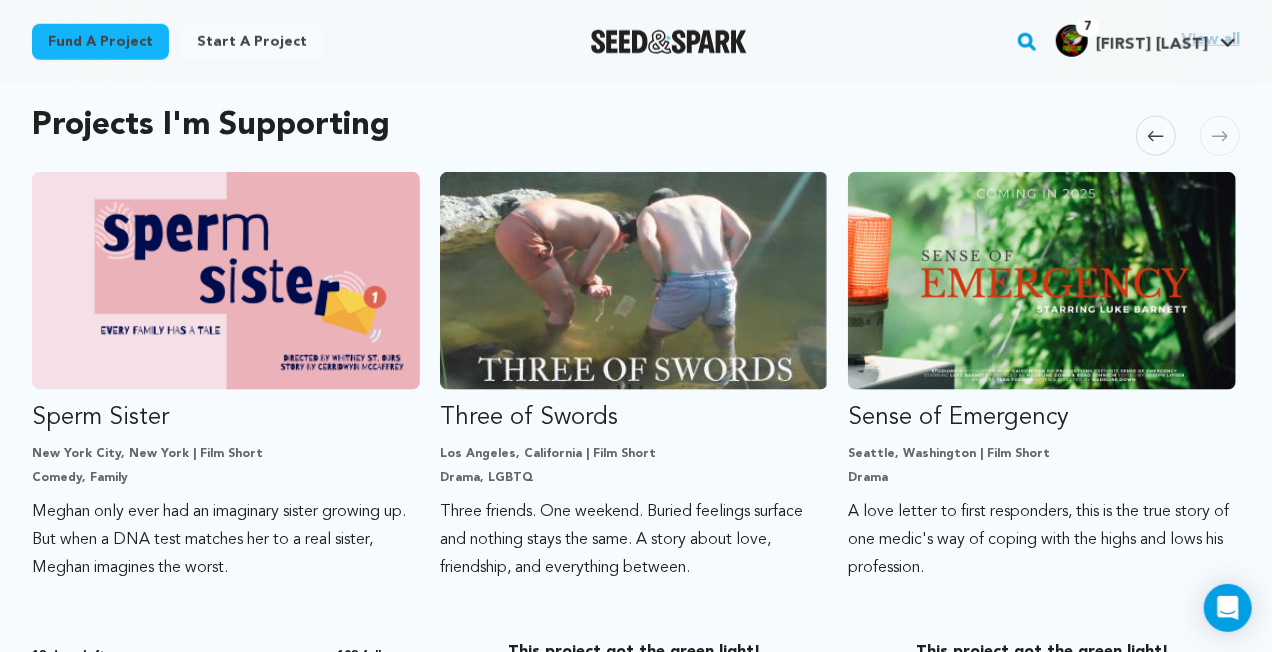 click 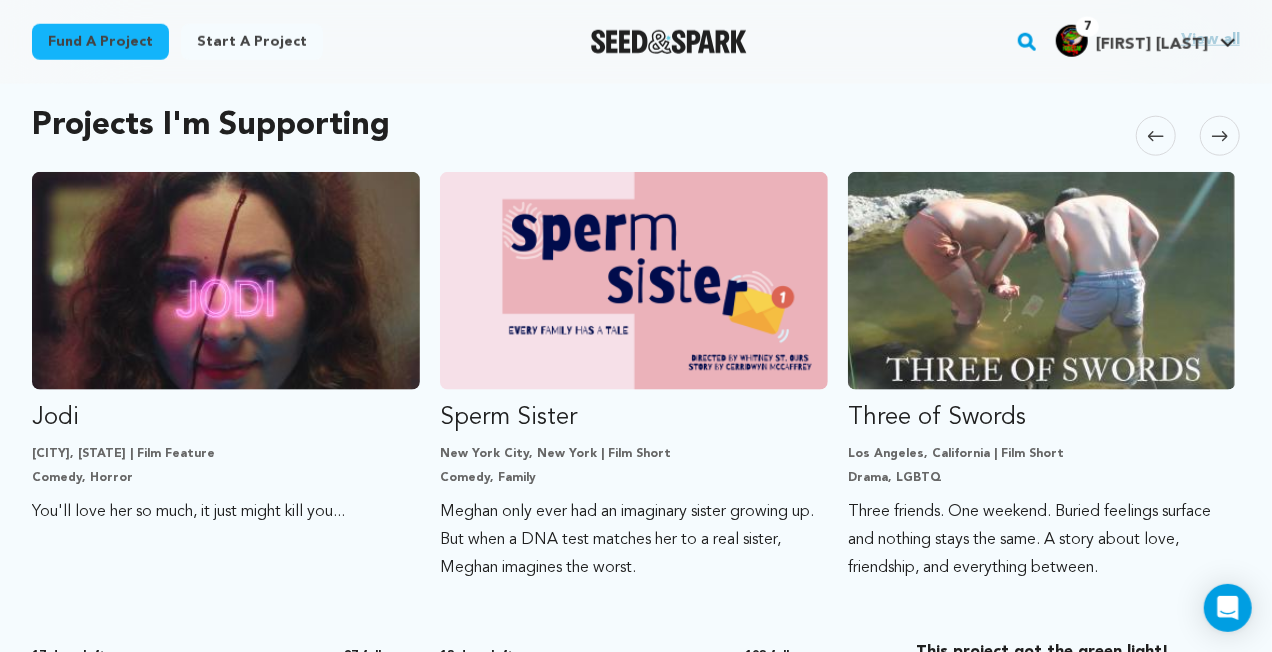 click 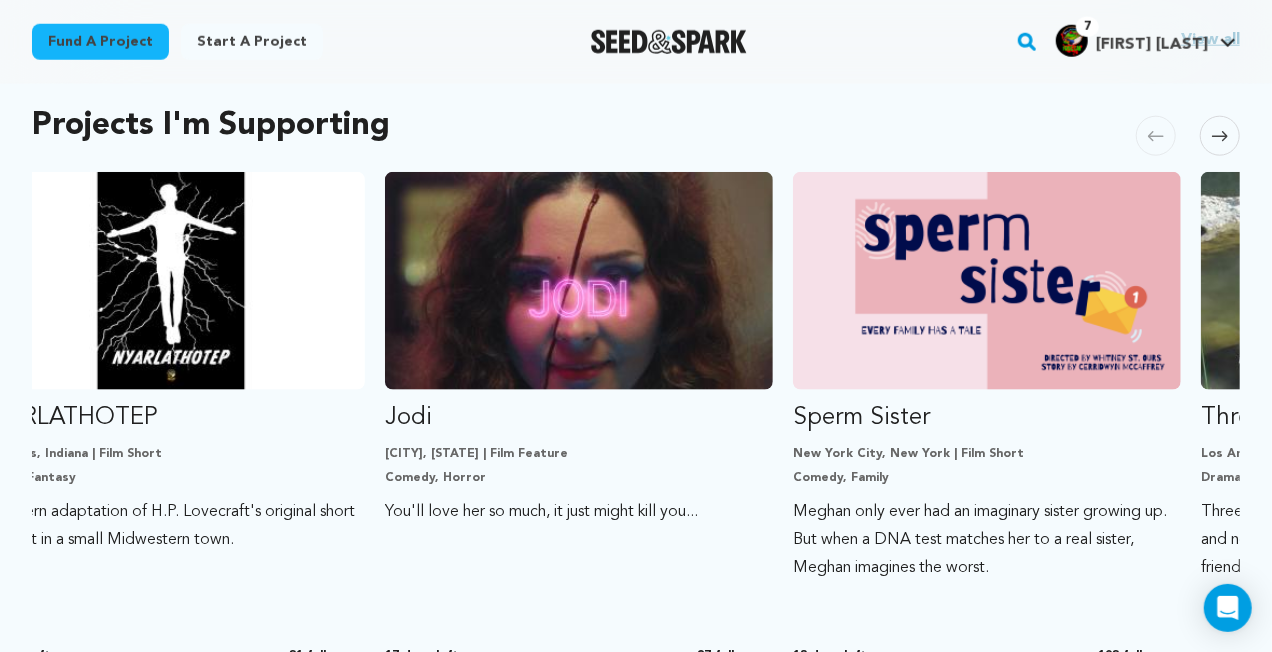 scroll, scrollTop: 0, scrollLeft: 0, axis: both 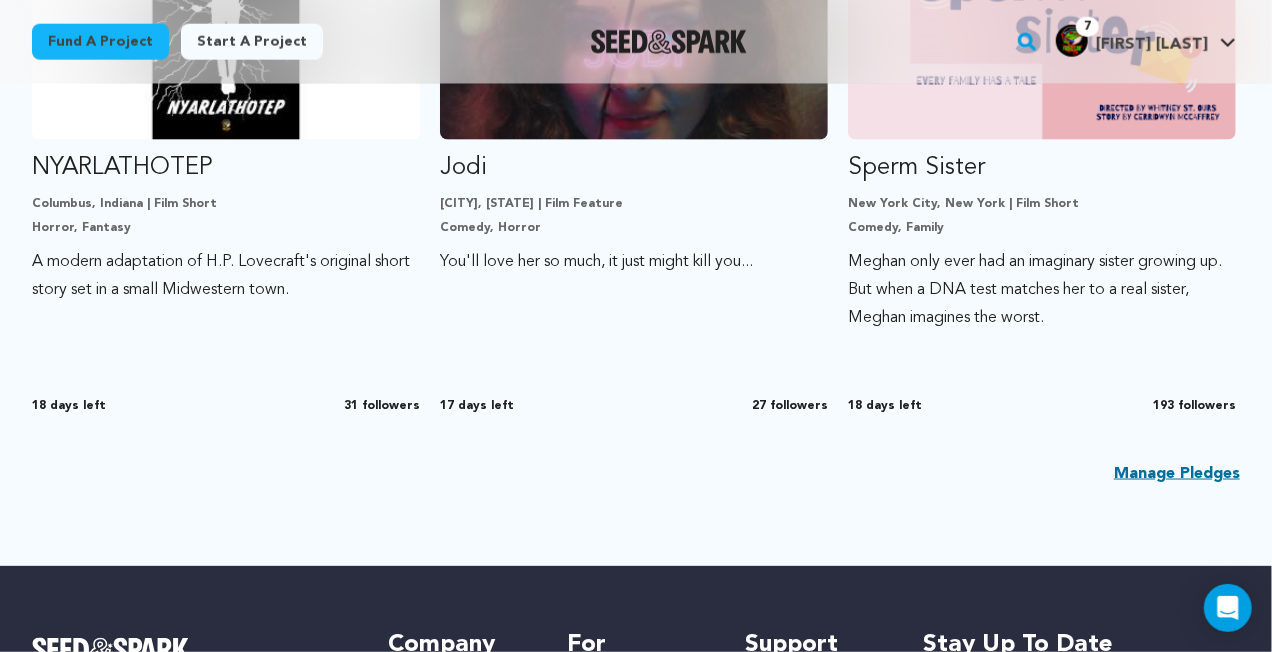 click on "Manage Pledges" at bounding box center (1177, 474) 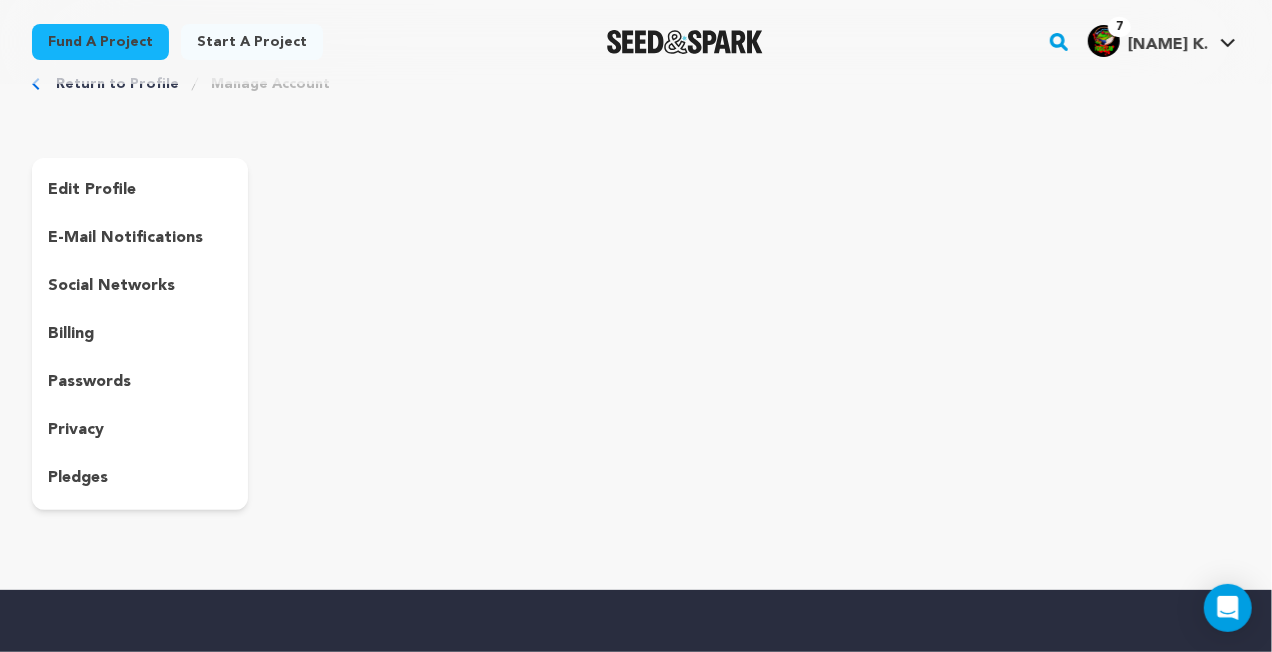 scroll, scrollTop: 50, scrollLeft: 0, axis: vertical 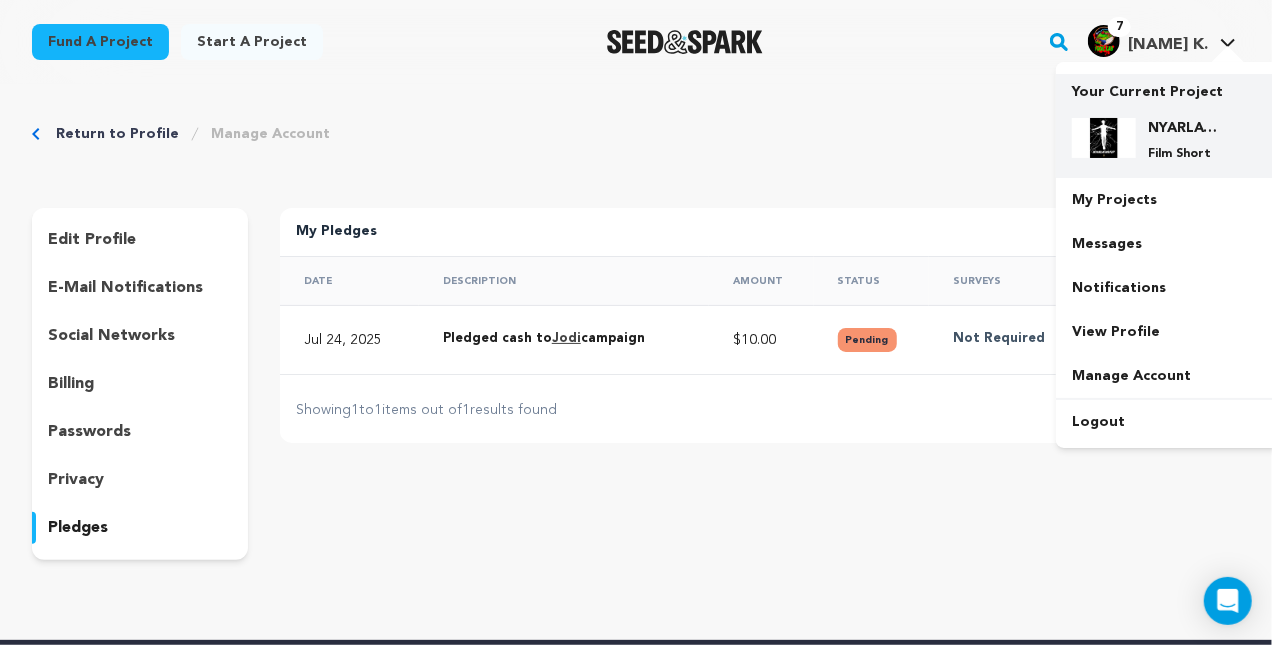 click on "Film Short" at bounding box center (1184, 154) 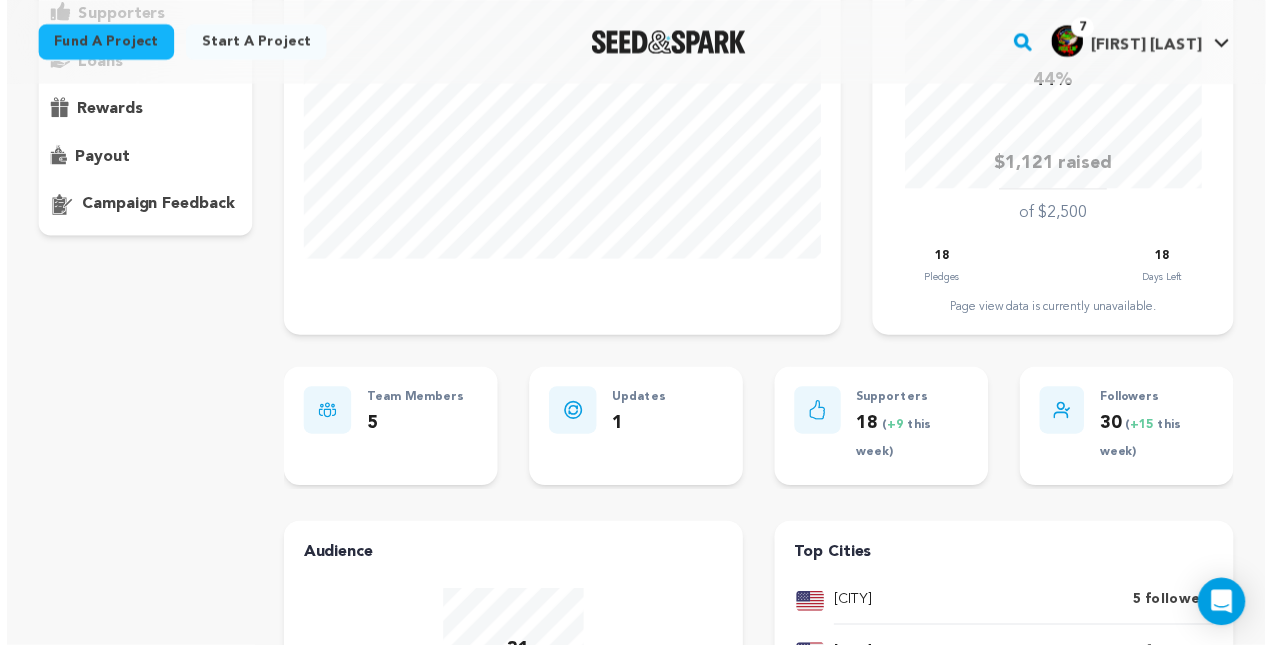 scroll, scrollTop: 200, scrollLeft: 0, axis: vertical 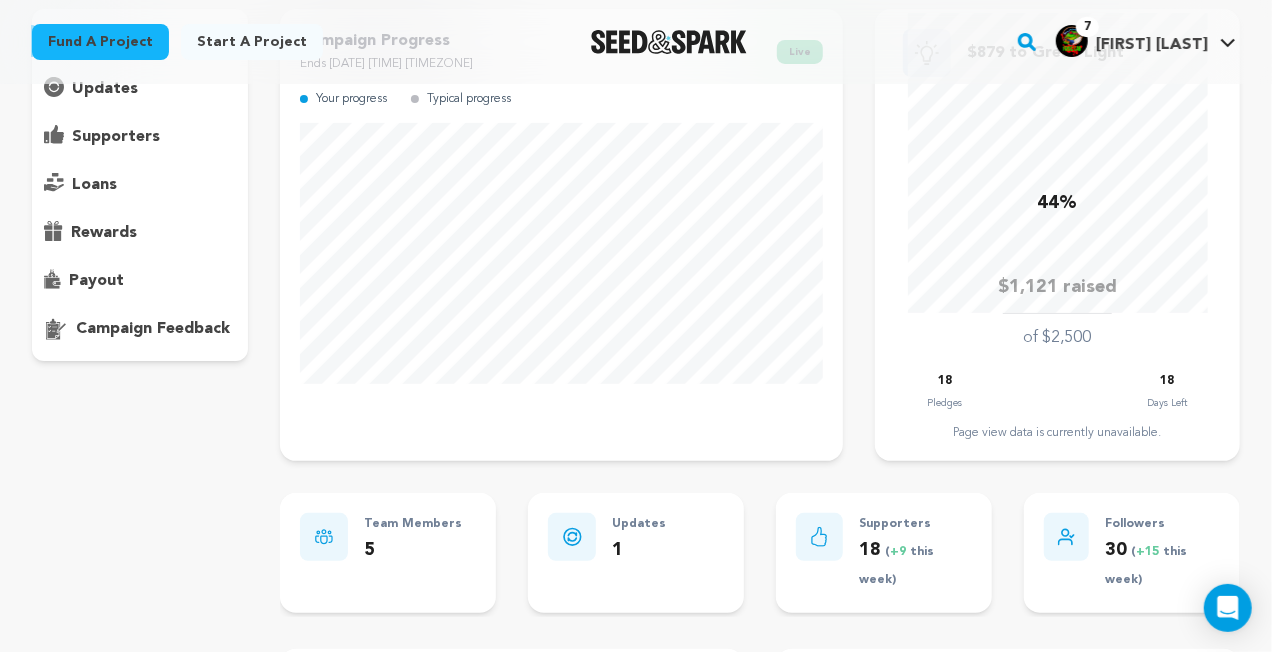 click on "supporters" at bounding box center [116, 137] 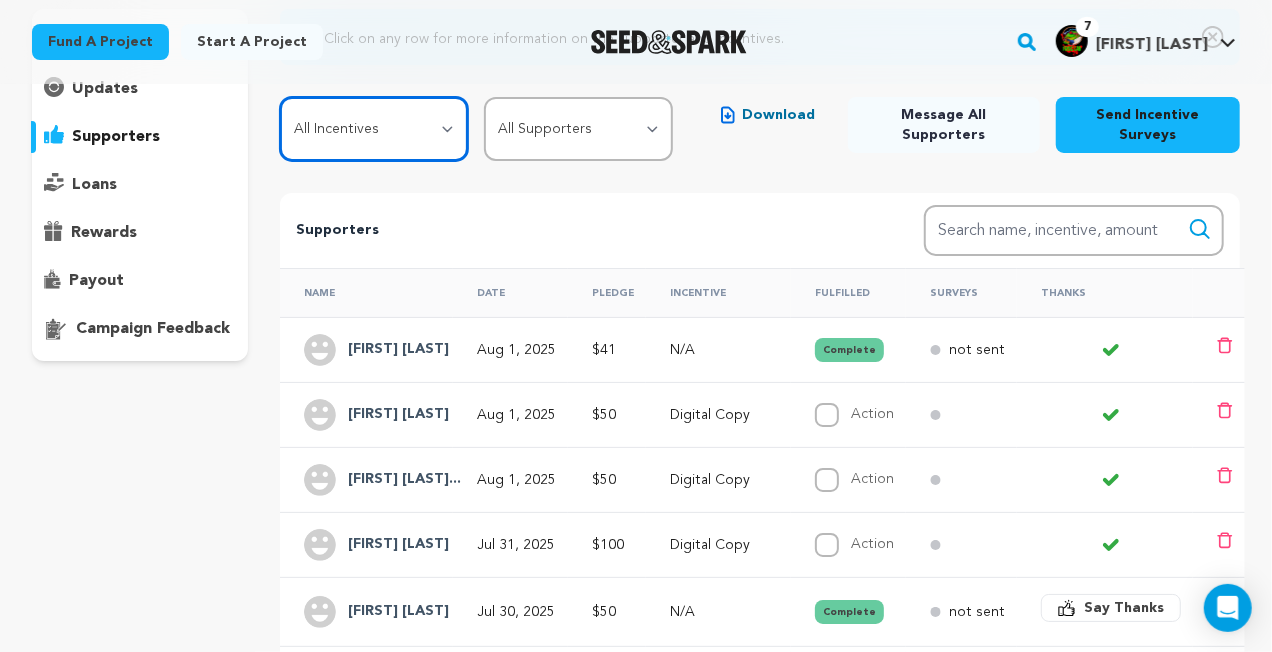 click on "All Incentives
Social Media Shoutout
Special Thanks
Digital Copy
Special Report
Associate Prodcuer
Executive Producer" at bounding box center [374, 129] 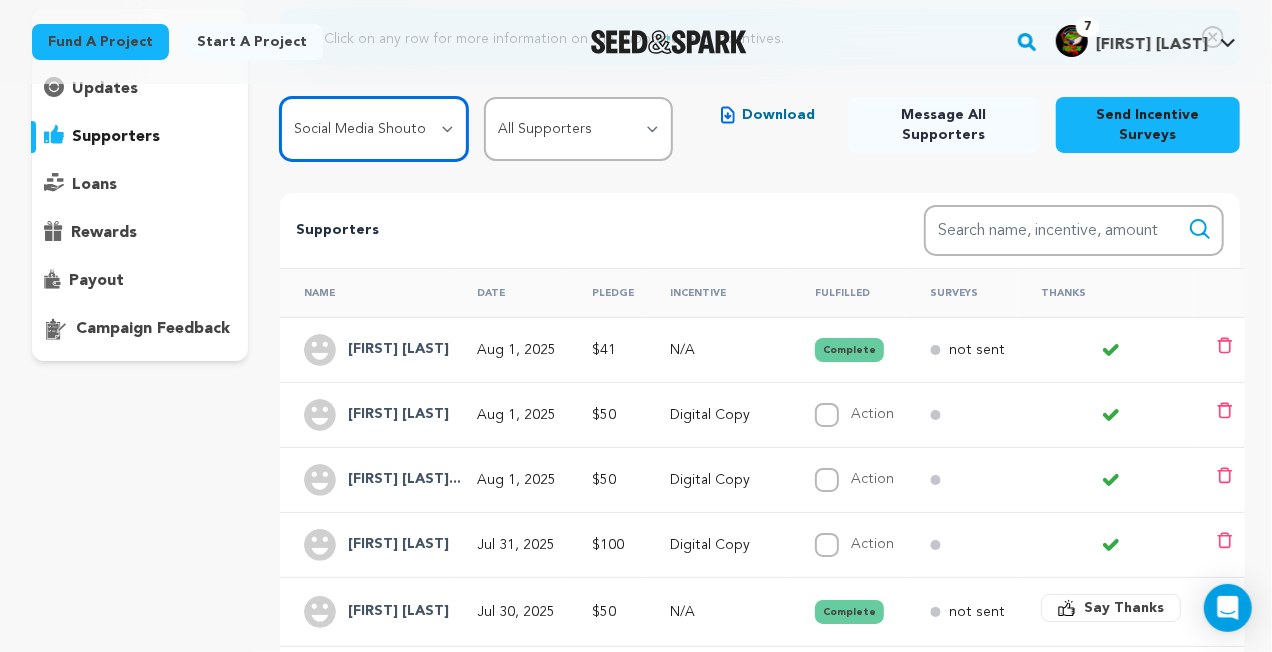 click on "All Incentives
Social Media Shoutout
Special Thanks
Digital Copy
Special Report
Associate Prodcuer
Executive Producer" at bounding box center [374, 129] 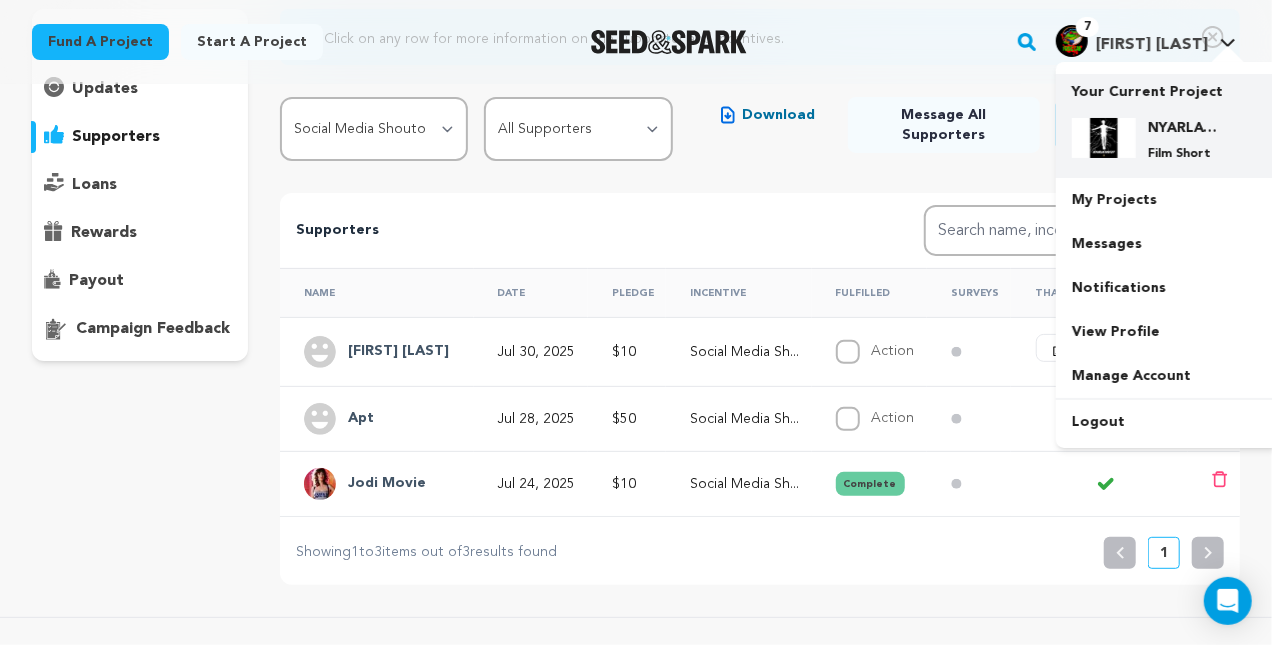 click on "NYARLATHOTEP
Film Short" at bounding box center [1184, 140] 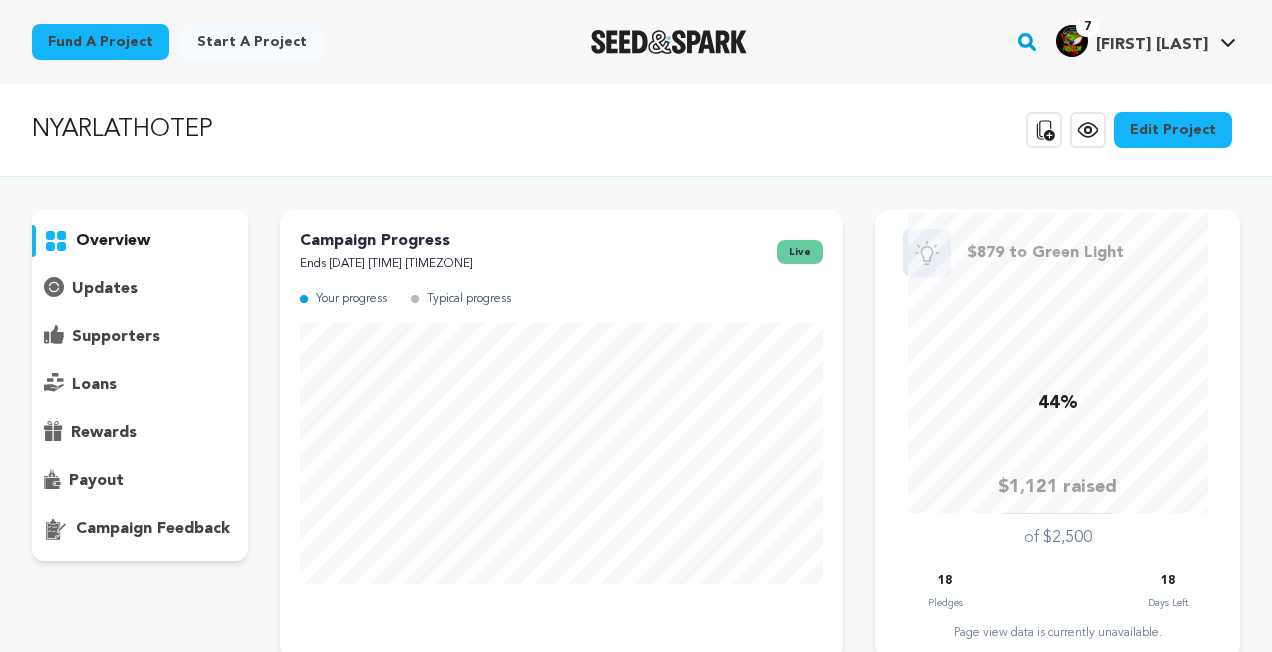 scroll, scrollTop: 0, scrollLeft: 0, axis: both 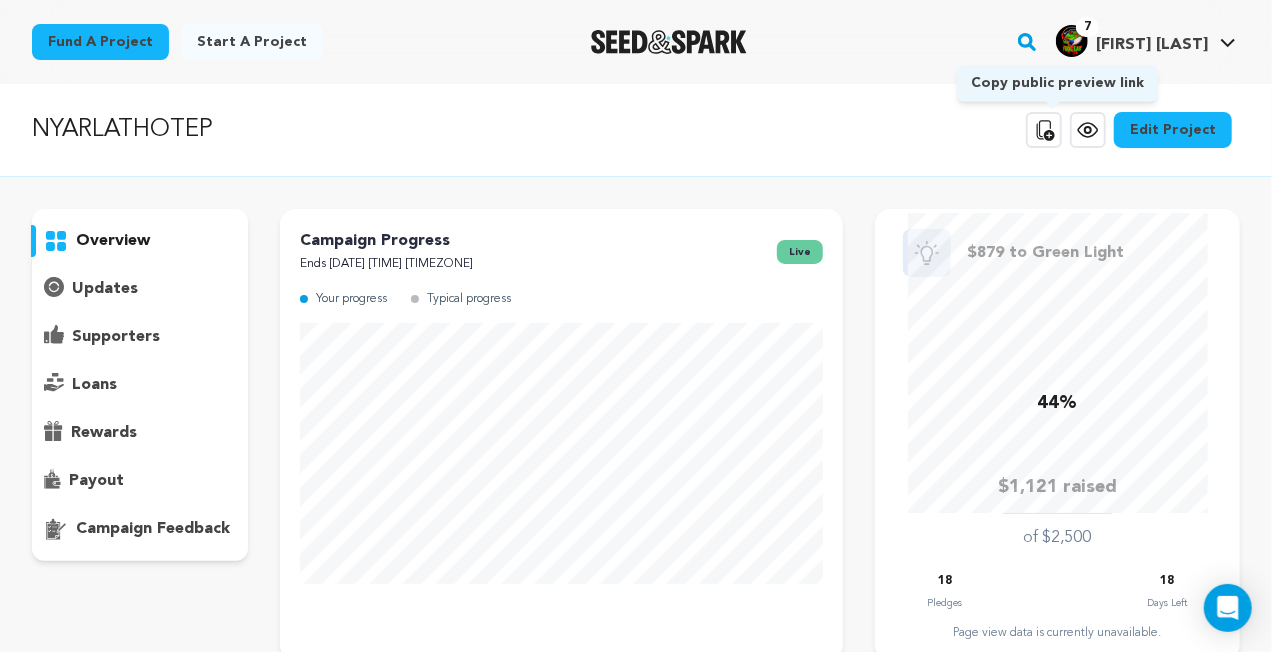 click 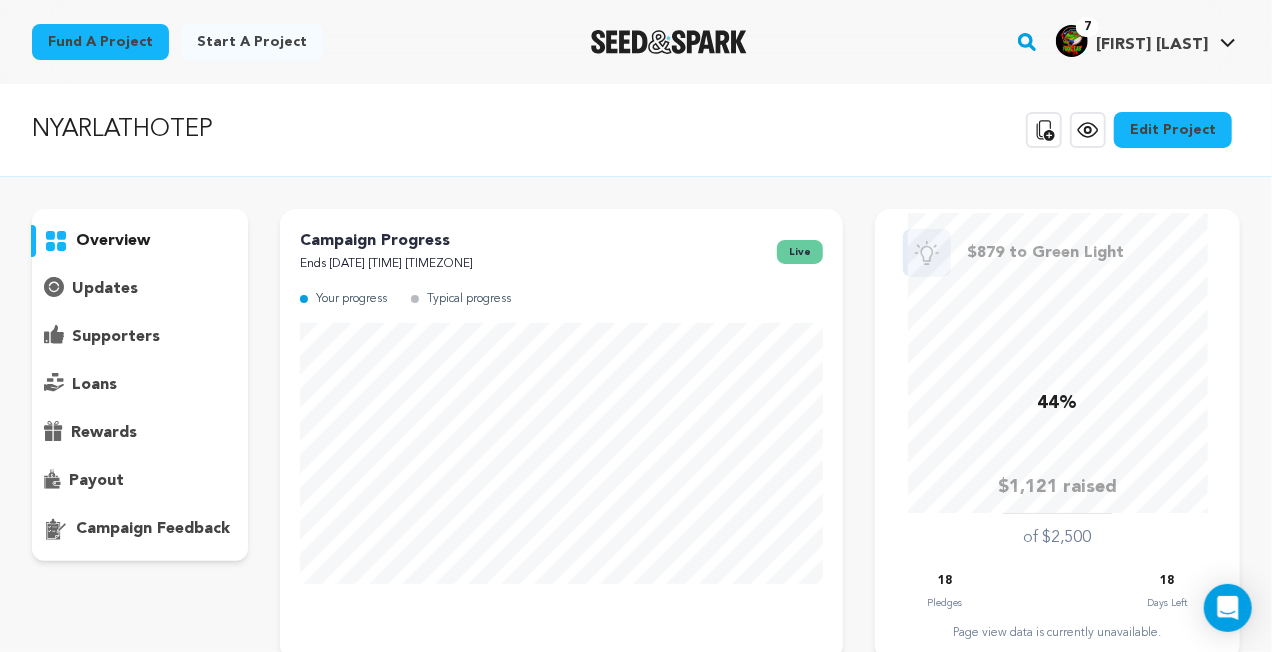 click on "supporters" at bounding box center (116, 337) 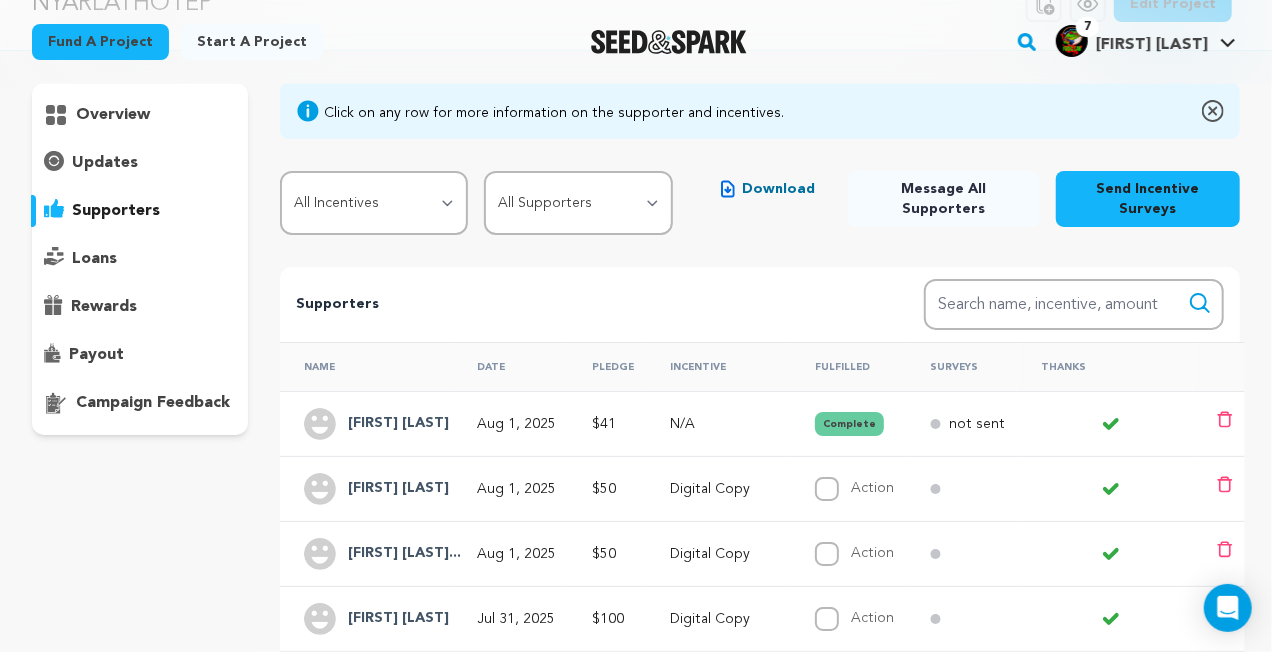 scroll, scrollTop: 100, scrollLeft: 0, axis: vertical 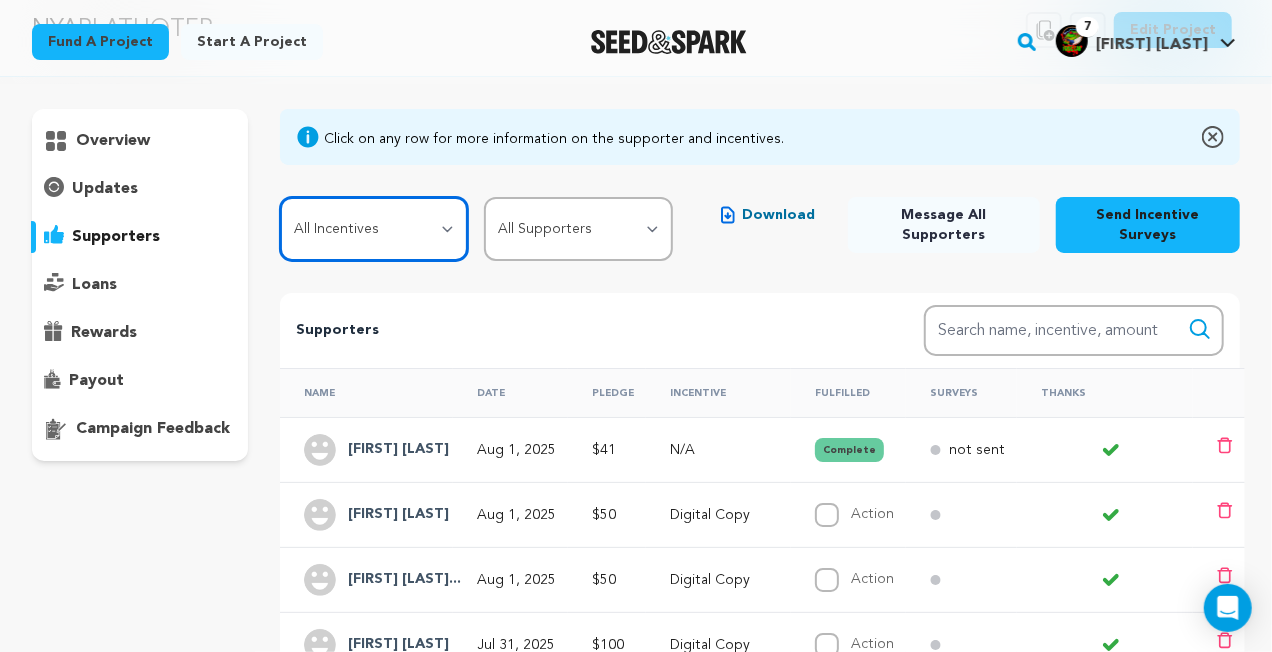 click on "All Incentives
Social Media Shoutout
Special Thanks
Digital Copy
Special Report
Associate Prodcuer
Executive Producer" at bounding box center [374, 229] 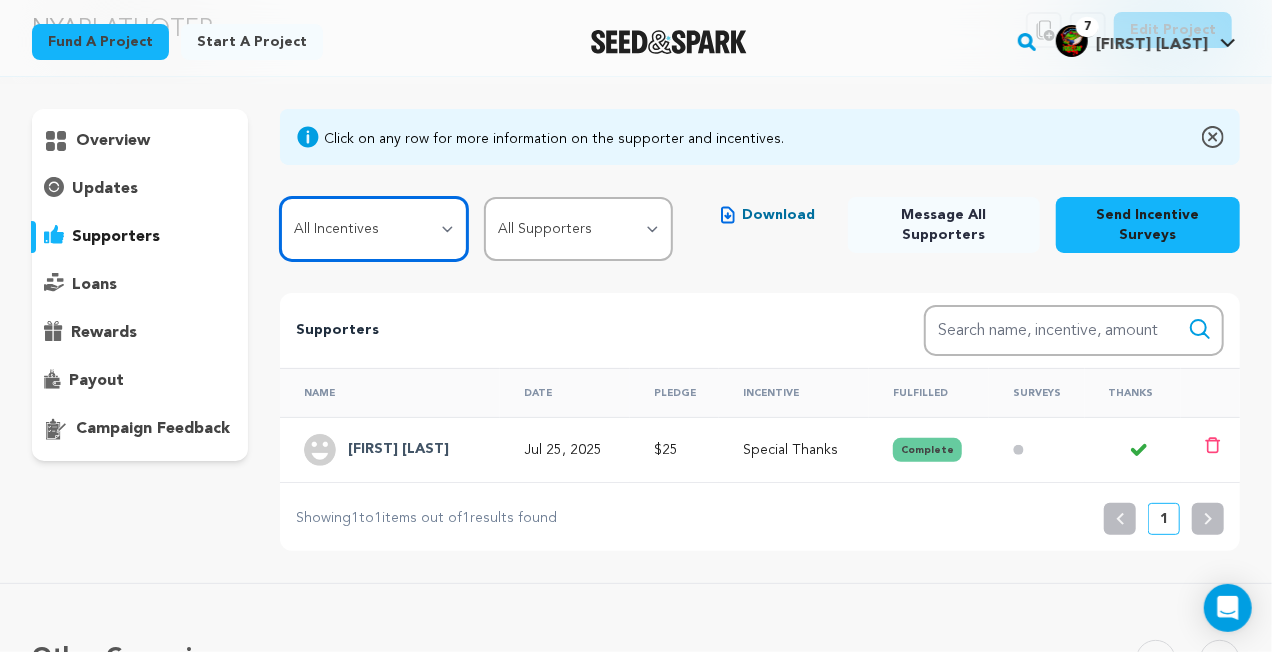 click on "All Incentives
Social Media Shoutout
Special Thanks
Digital Copy
Special Report
Associate Prodcuer
Executive Producer" at bounding box center (374, 229) 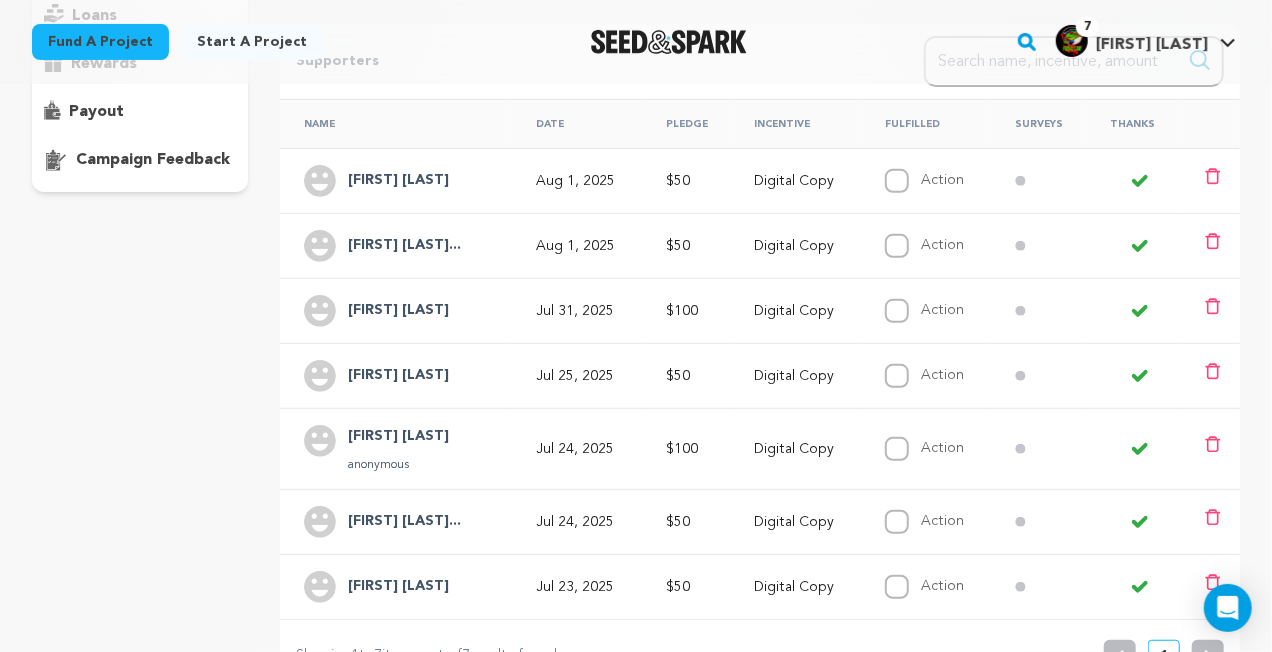 scroll, scrollTop: 350, scrollLeft: 0, axis: vertical 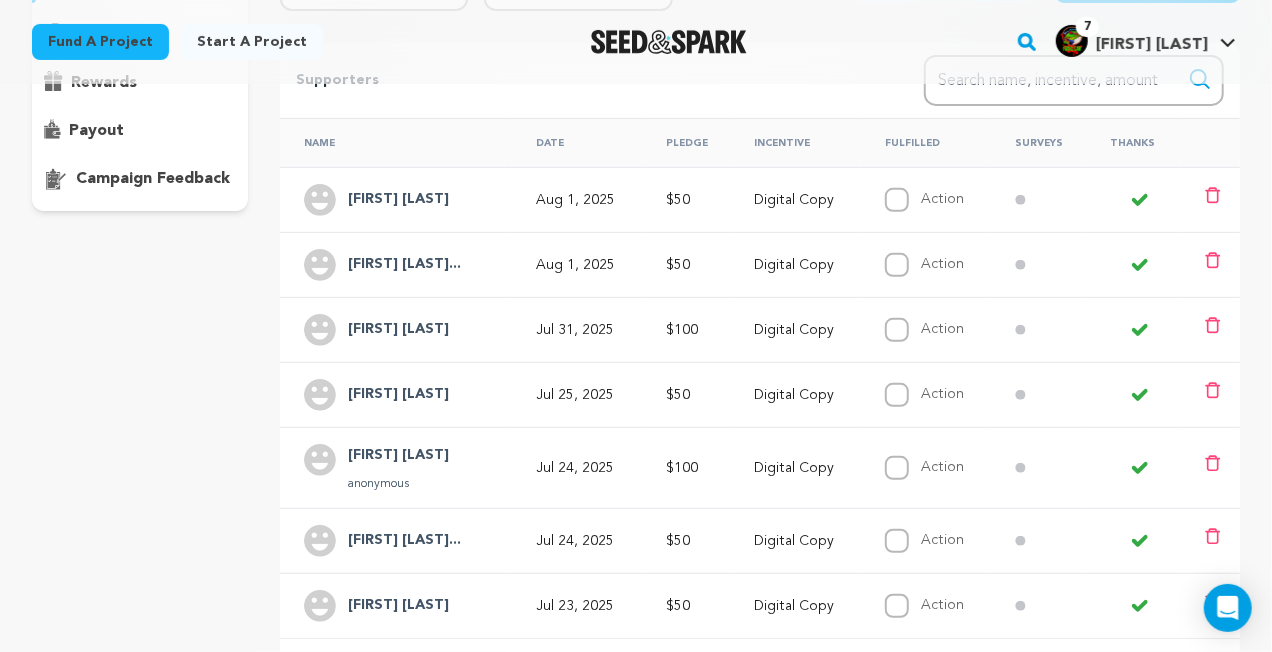click on "Name
Date
Pledge
Incentive
Fulfilled
Surveys
Thanks
Joel Plott
Aug 1, 2025
$50" at bounding box center [760, 378] 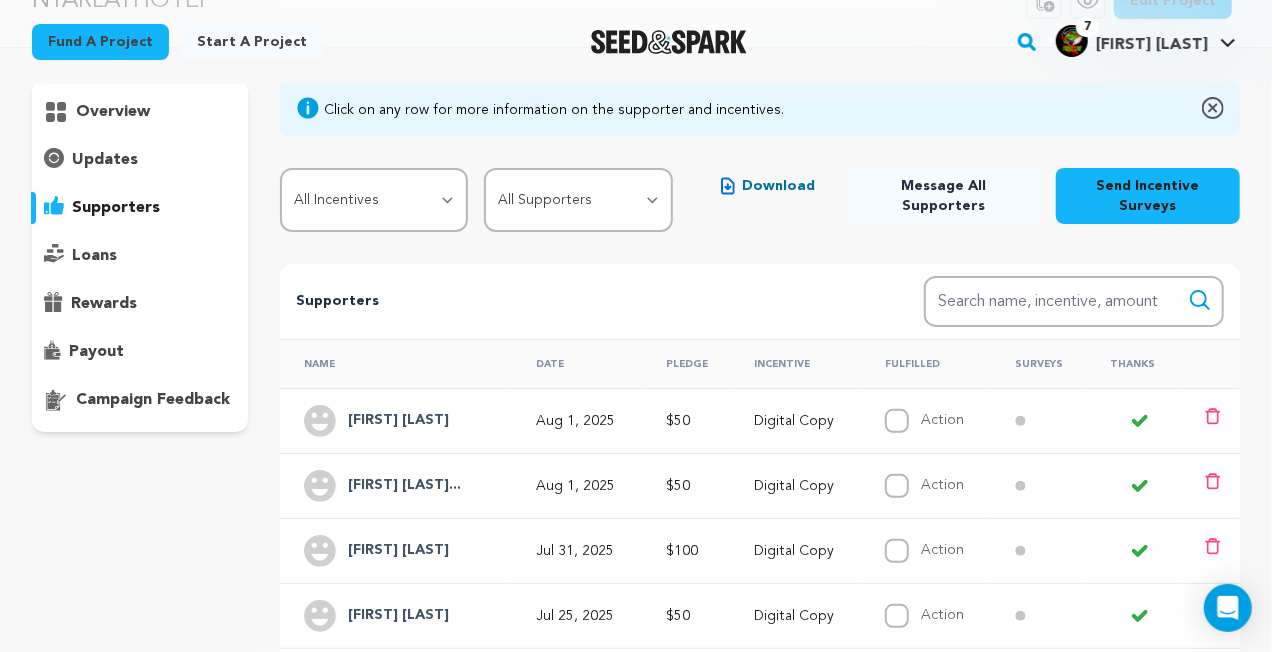 scroll, scrollTop: 50, scrollLeft: 0, axis: vertical 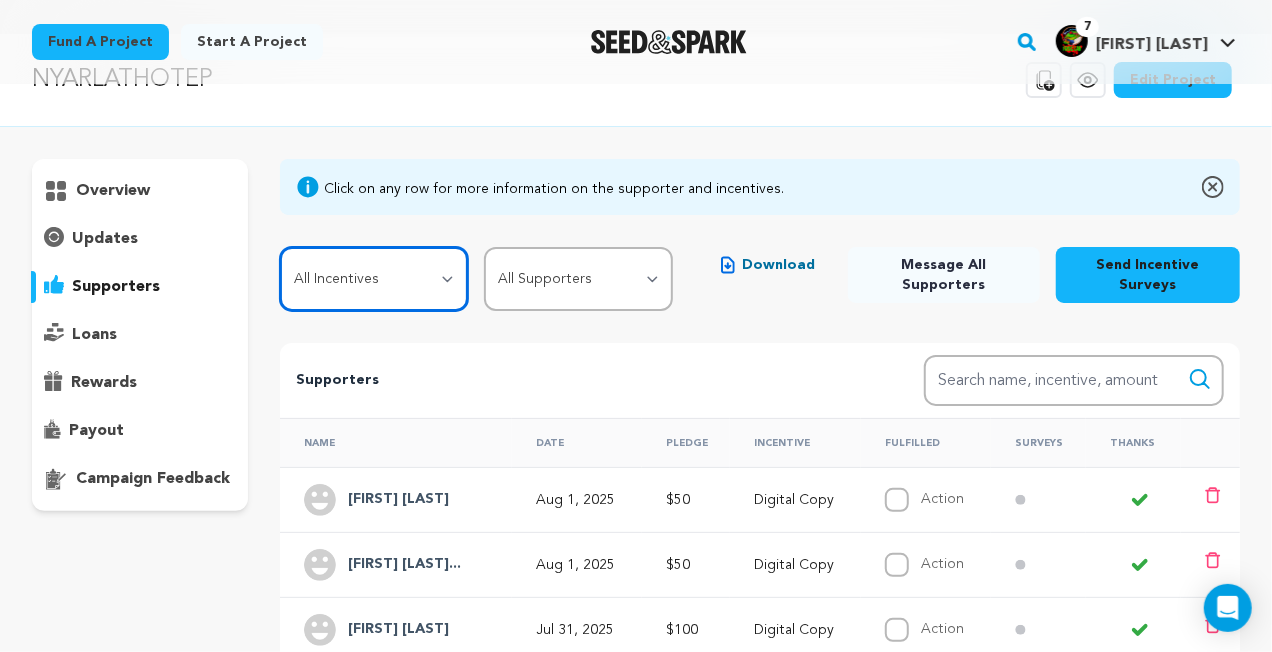 click on "All Incentives
Social Media Shoutout
Special Thanks
Digital Copy
Special Report
Associate Prodcuer
Executive Producer" at bounding box center [374, 279] 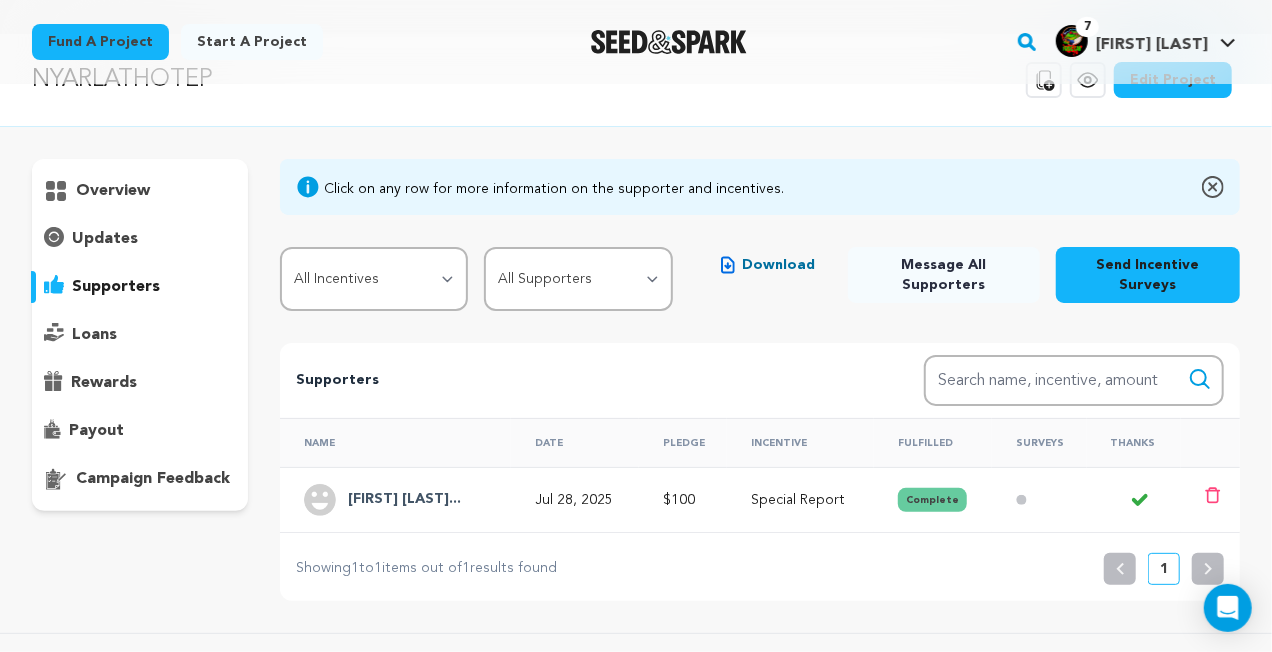click on "Stephen Wertzba..." at bounding box center [404, 500] 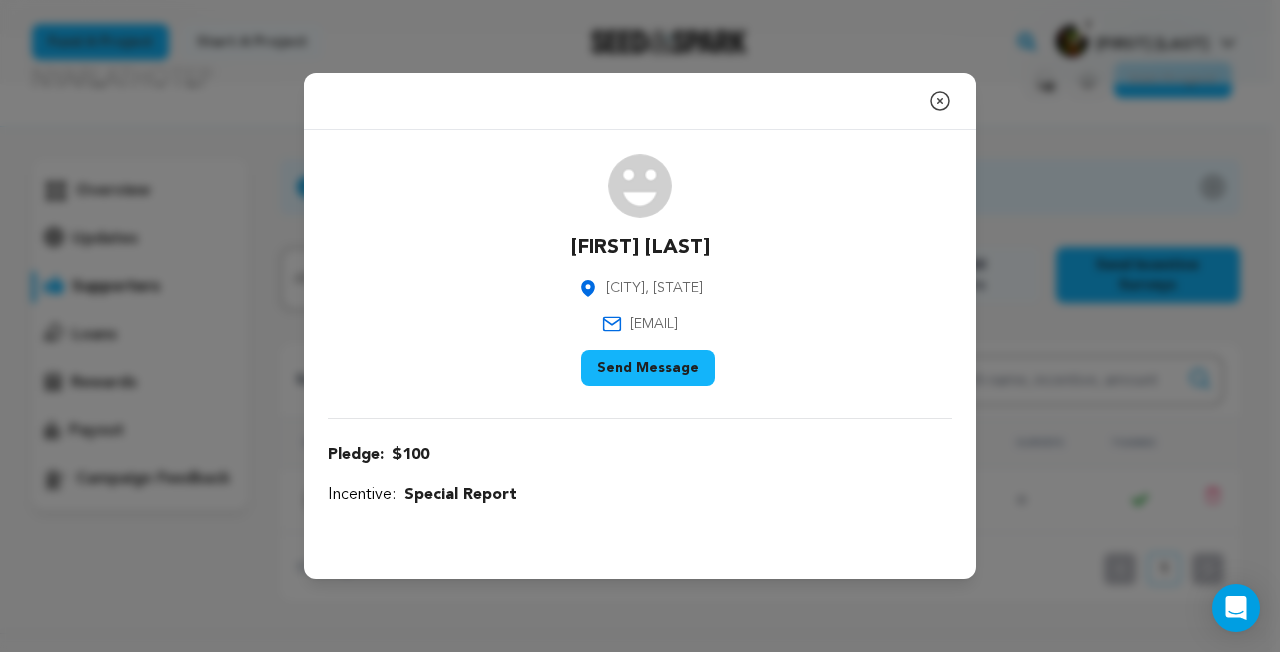 click 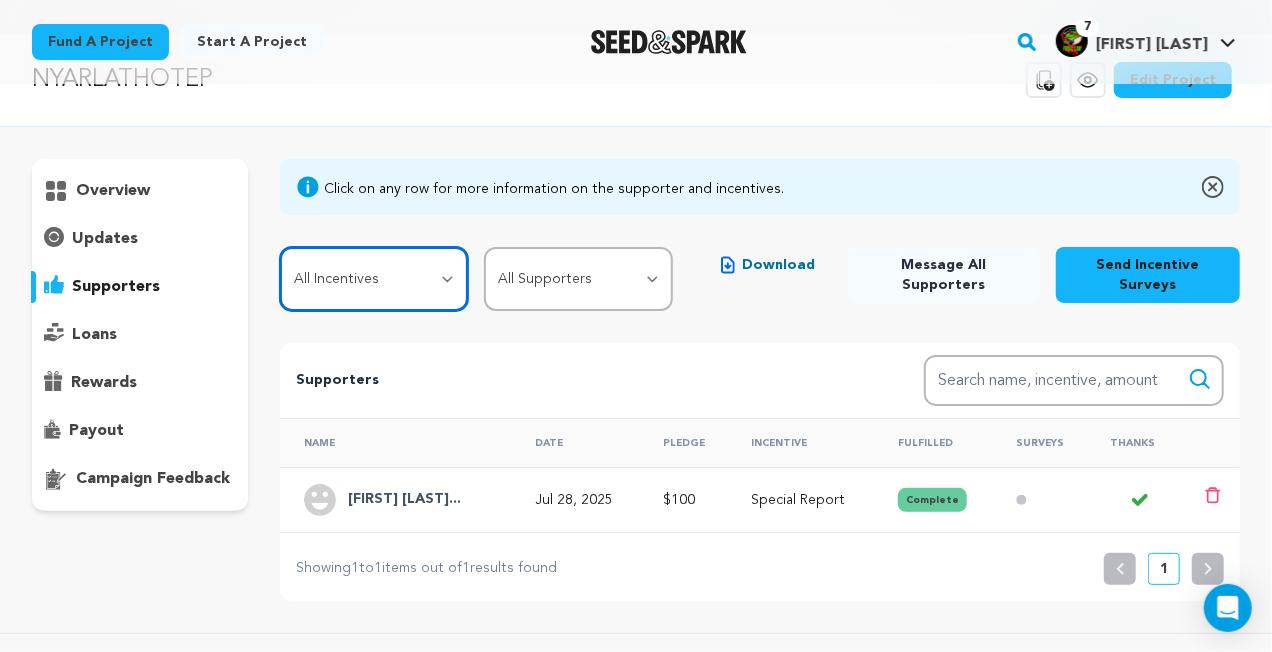 click on "All Incentives
Social Media Shoutout
Special Thanks
Digital Copy
Special Report
Associate Prodcuer
Executive Producer" at bounding box center [374, 279] 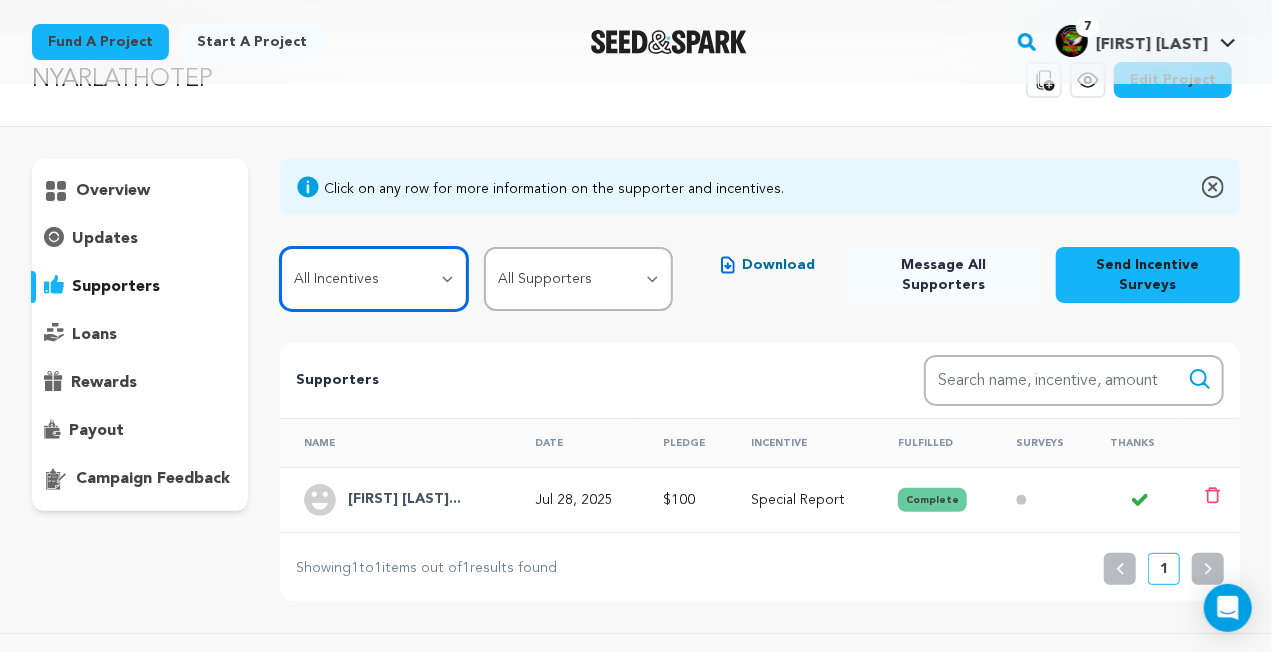 click on "All Incentives
Social Media Shoutout
Special Thanks
Digital Copy
Special Report
Associate Prodcuer
Executive Producer" at bounding box center [374, 279] 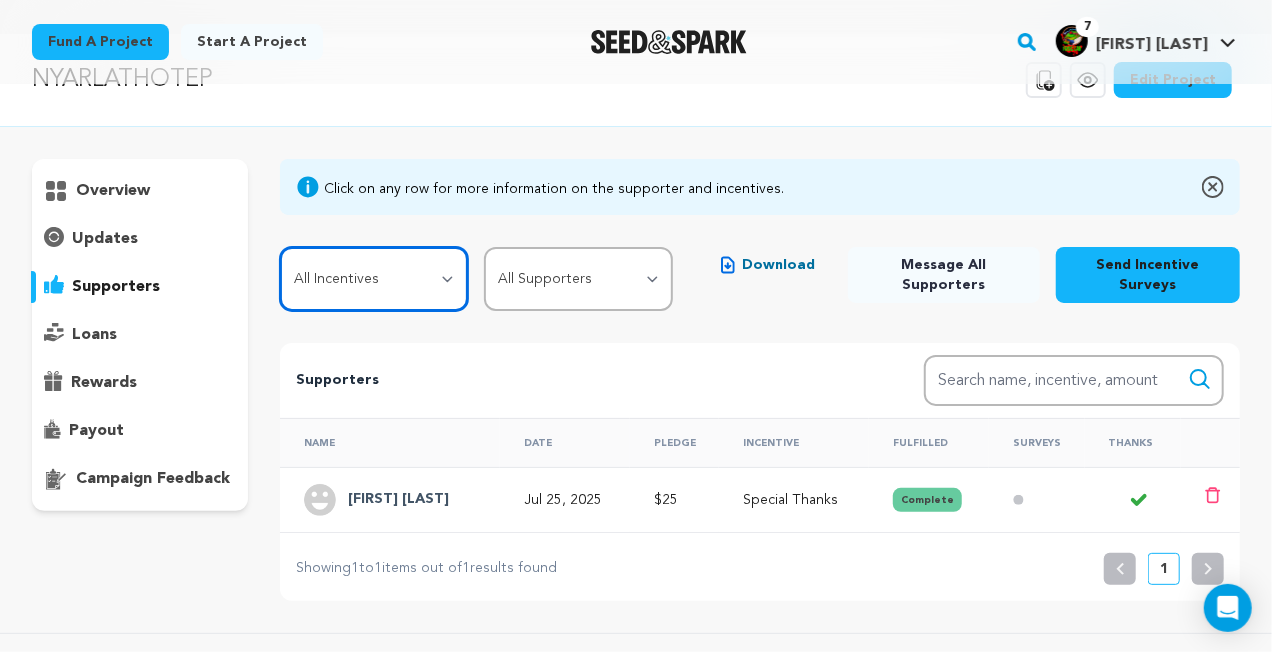 click on "All Incentives
Social Media Shoutout
Special Thanks
Digital Copy
Special Report
Associate Prodcuer
Executive Producer" at bounding box center (374, 279) 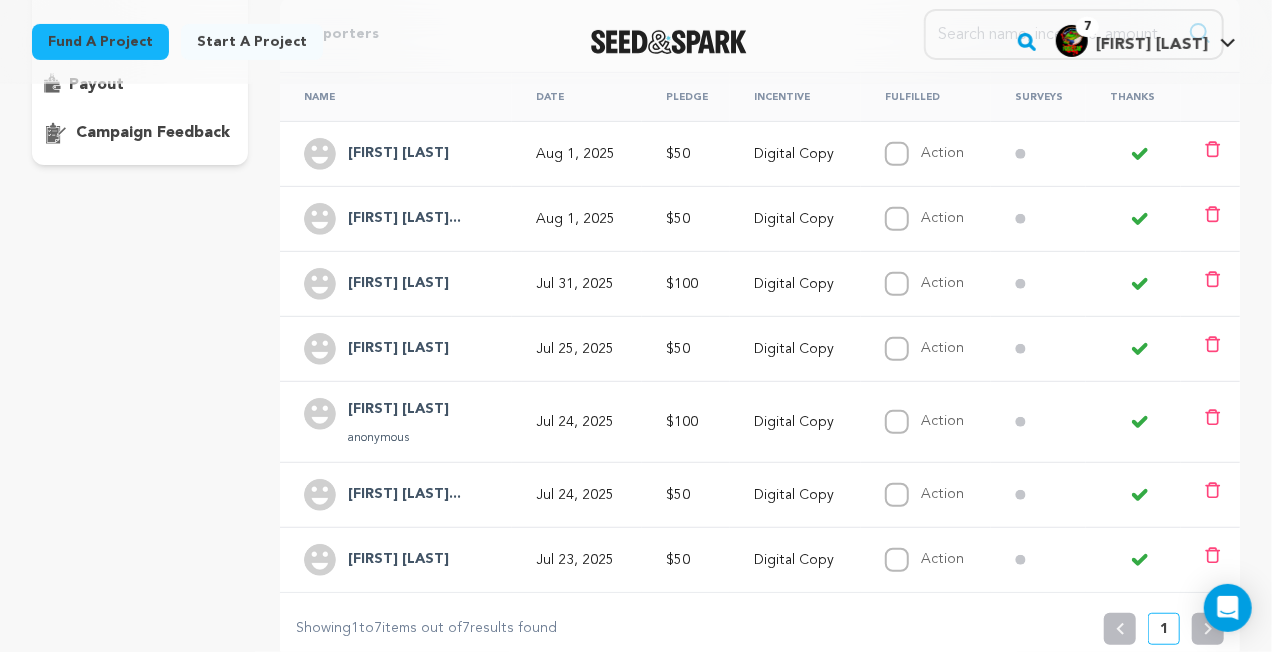 scroll, scrollTop: 400, scrollLeft: 0, axis: vertical 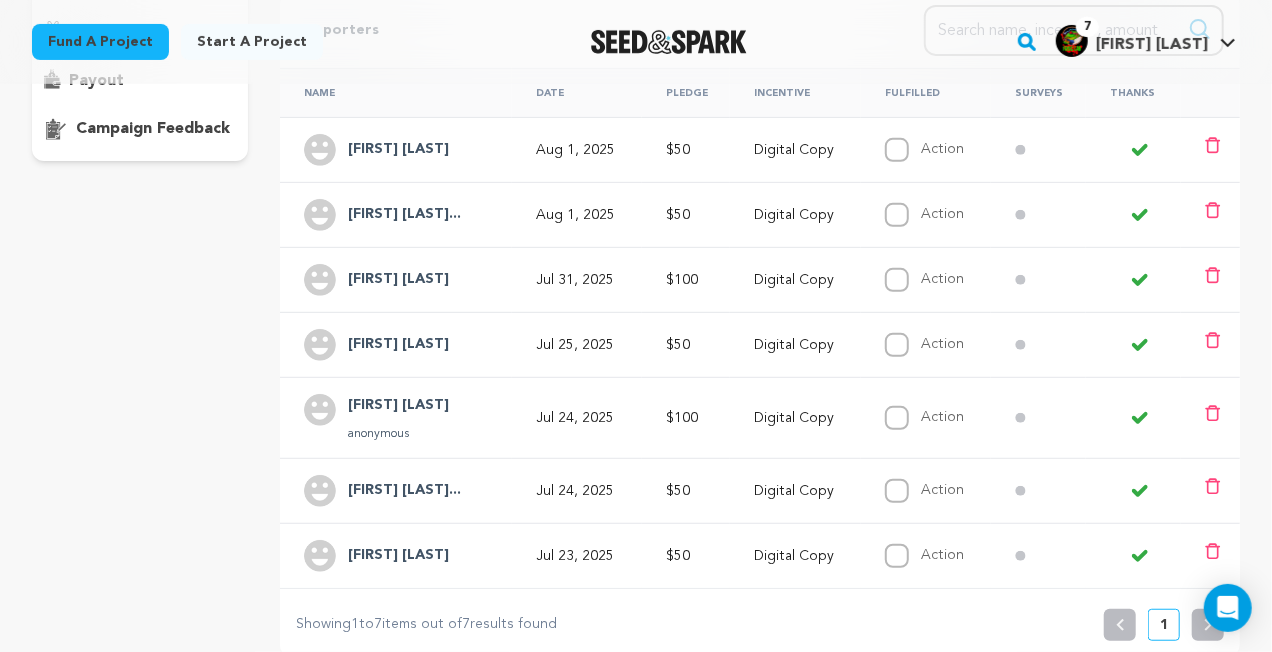 click on "Stefan Kleinsch..." at bounding box center (404, 215) 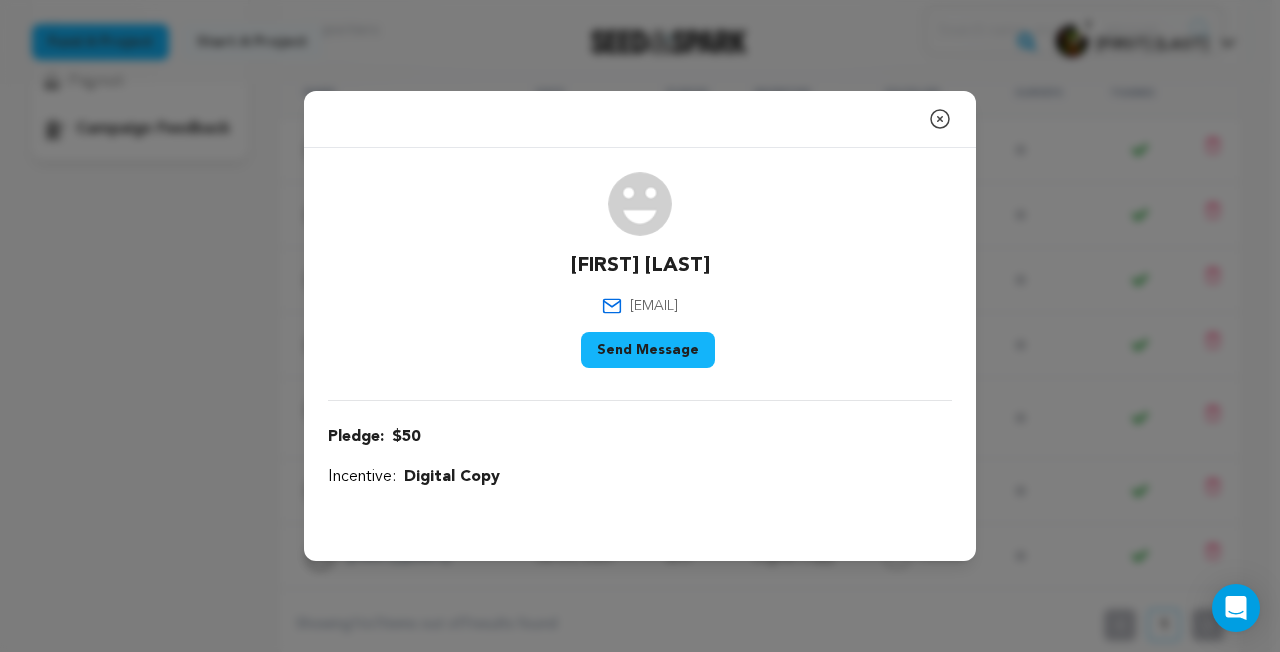 click 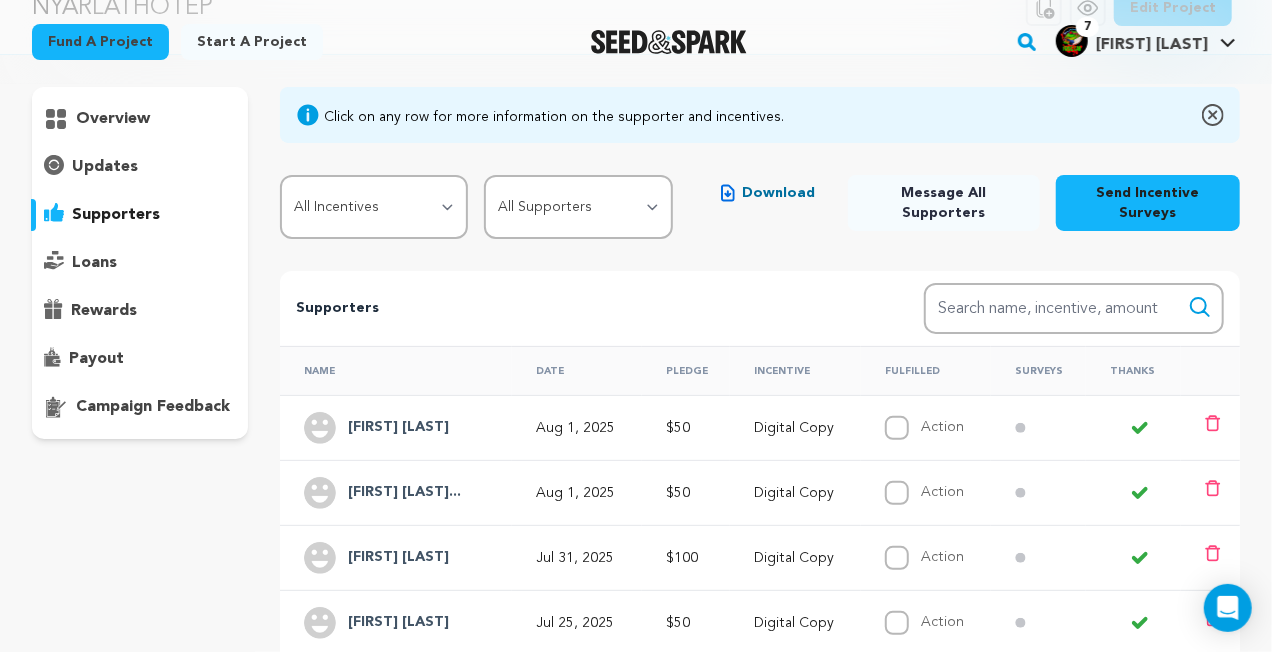 scroll, scrollTop: 100, scrollLeft: 0, axis: vertical 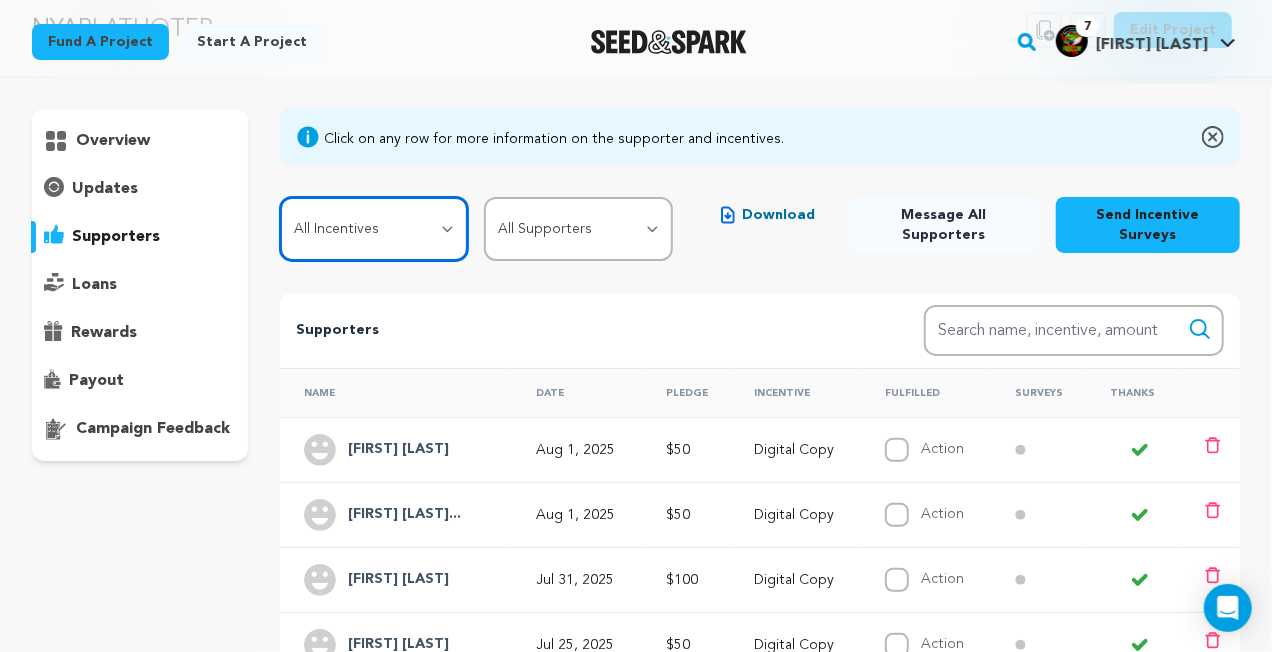 click on "All Incentives
Social Media Shoutout
Special Thanks
Digital Copy
Special Report
Associate Prodcuer
Executive Producer" at bounding box center [374, 229] 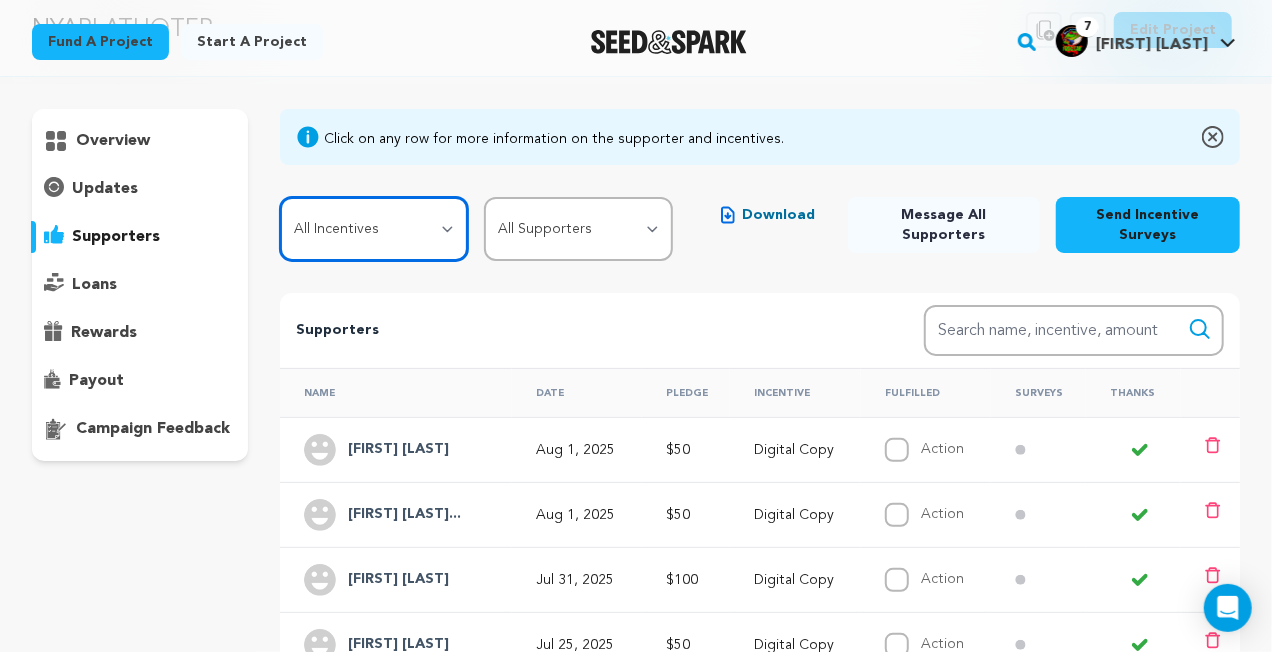 click on "All Incentives
Social Media Shoutout
Special Thanks
Digital Copy
Special Report
Associate Prodcuer
Executive Producer" at bounding box center [374, 229] 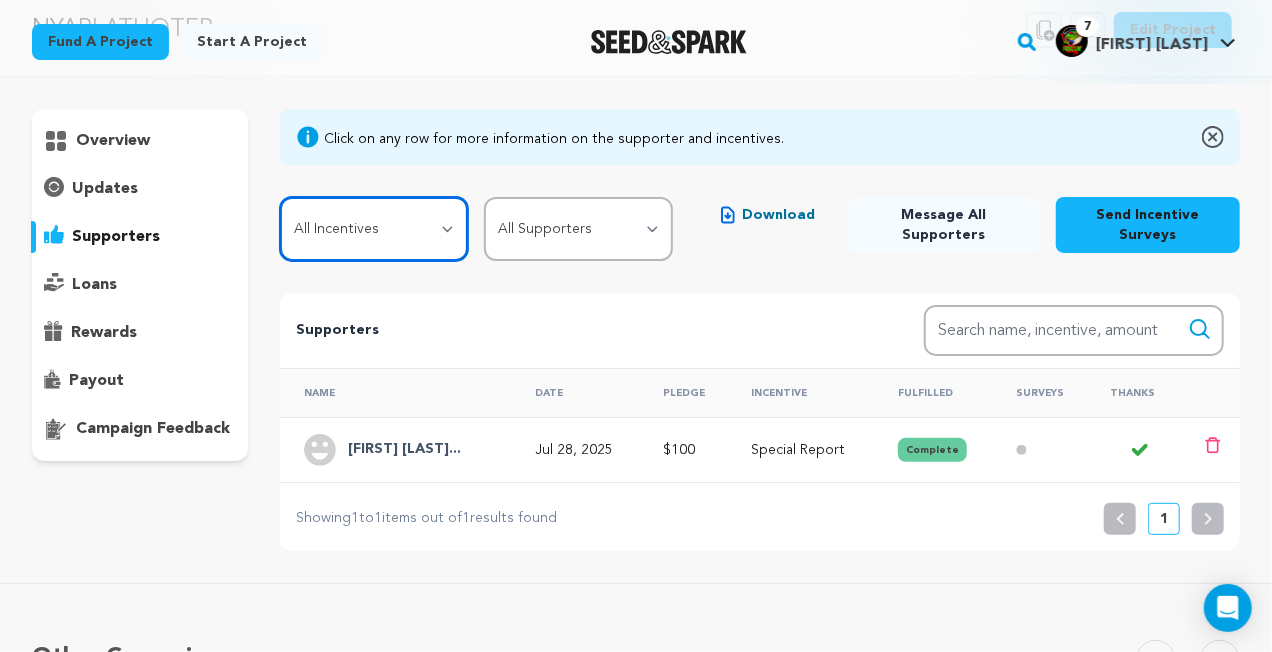 click on "All Incentives
Social Media Shoutout
Special Thanks
Digital Copy
Special Report
Associate Prodcuer
Executive Producer" at bounding box center [374, 229] 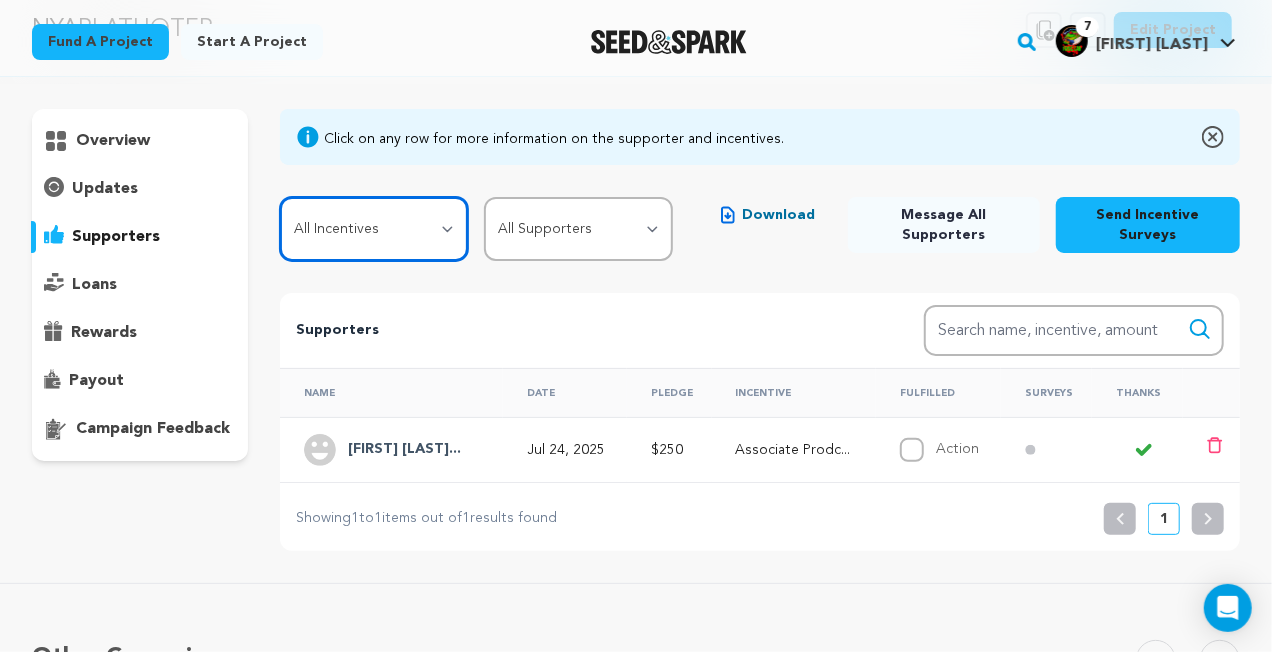 drag, startPoint x: 454, startPoint y: 223, endPoint x: 447, endPoint y: 240, distance: 18.384777 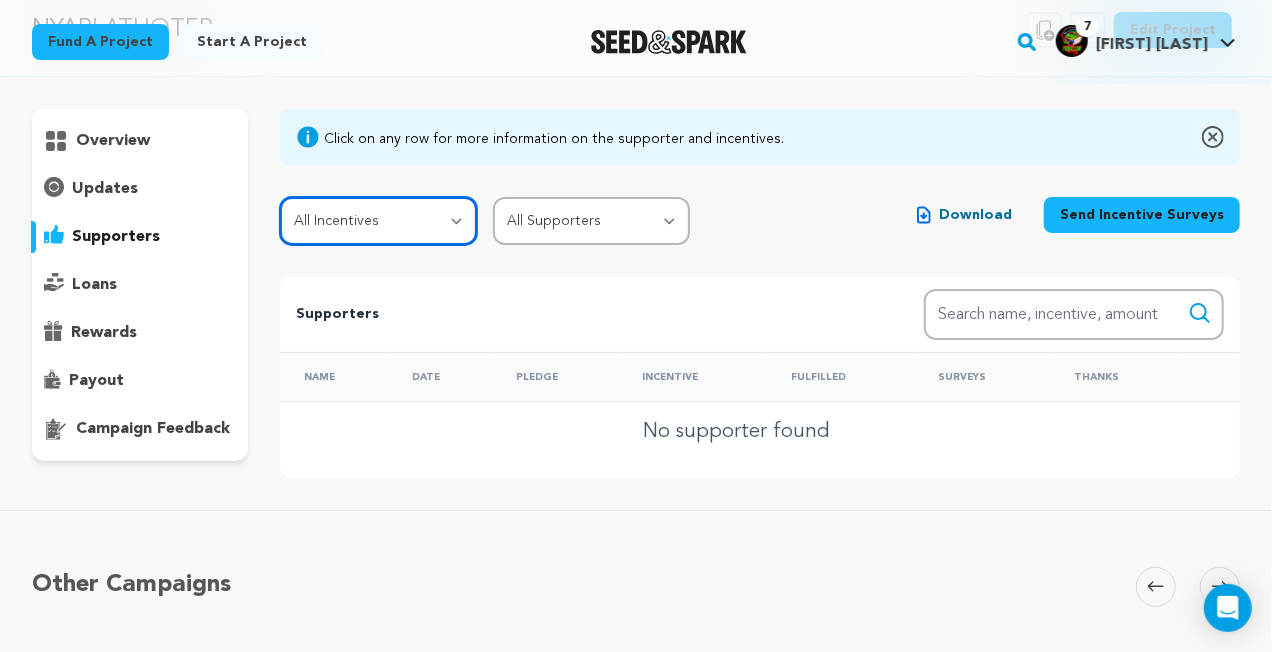 click on "All Incentives
Social Media Shoutout
Special Thanks
Digital Copy
Special Report
Associate Prodcuer
Executive Producer" at bounding box center [378, 221] 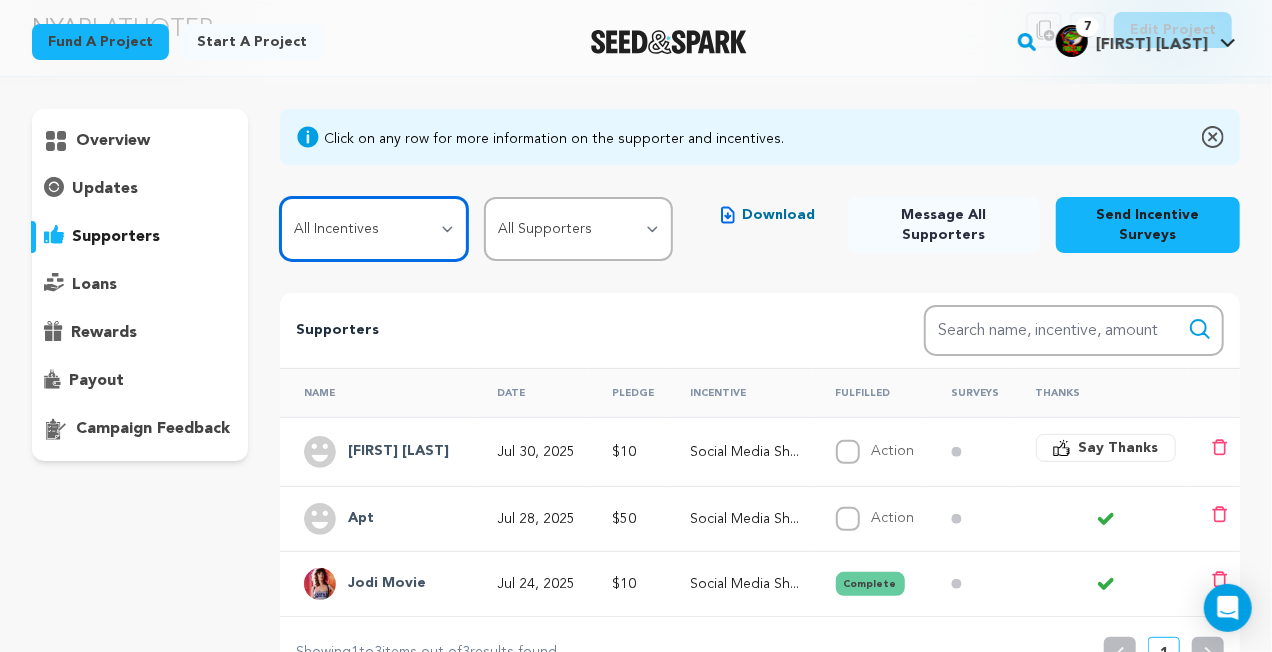 click on "All Incentives
Social Media Shoutout
Special Thanks
Digital Copy
Special Report
Associate Prodcuer
Executive Producer" at bounding box center [374, 229] 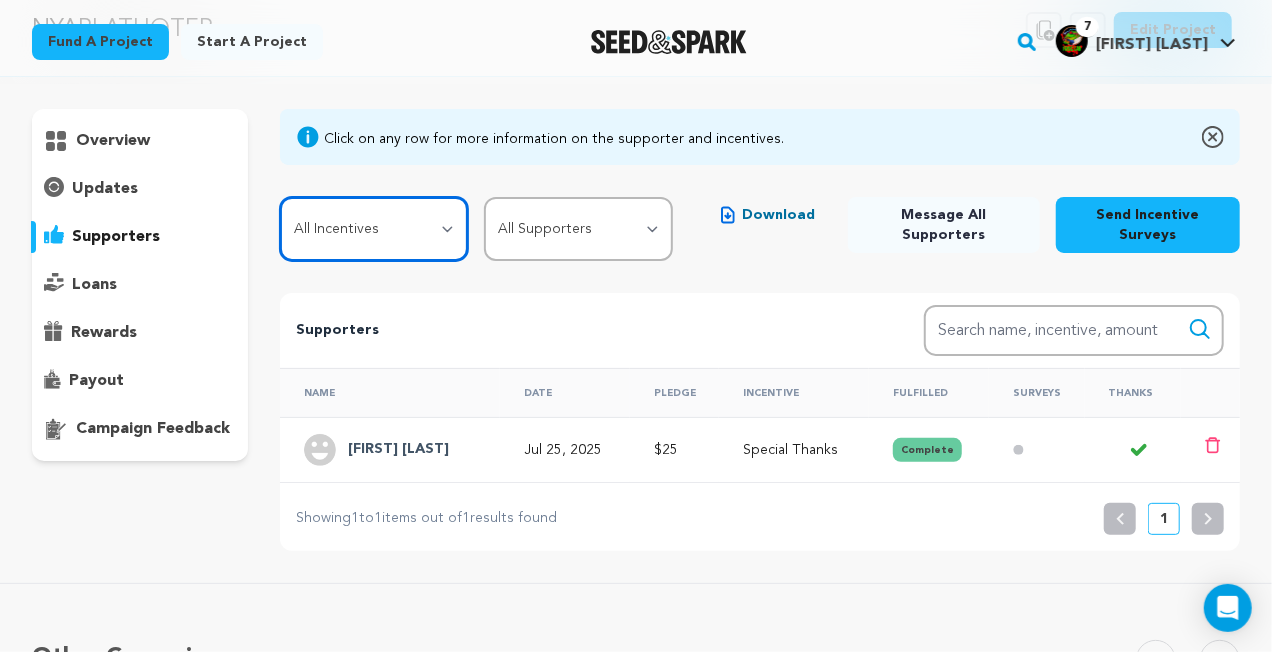 click on "All Incentives
Social Media Shoutout
Special Thanks
Digital Copy
Special Report
Associate Prodcuer
Executive Producer" at bounding box center [374, 229] 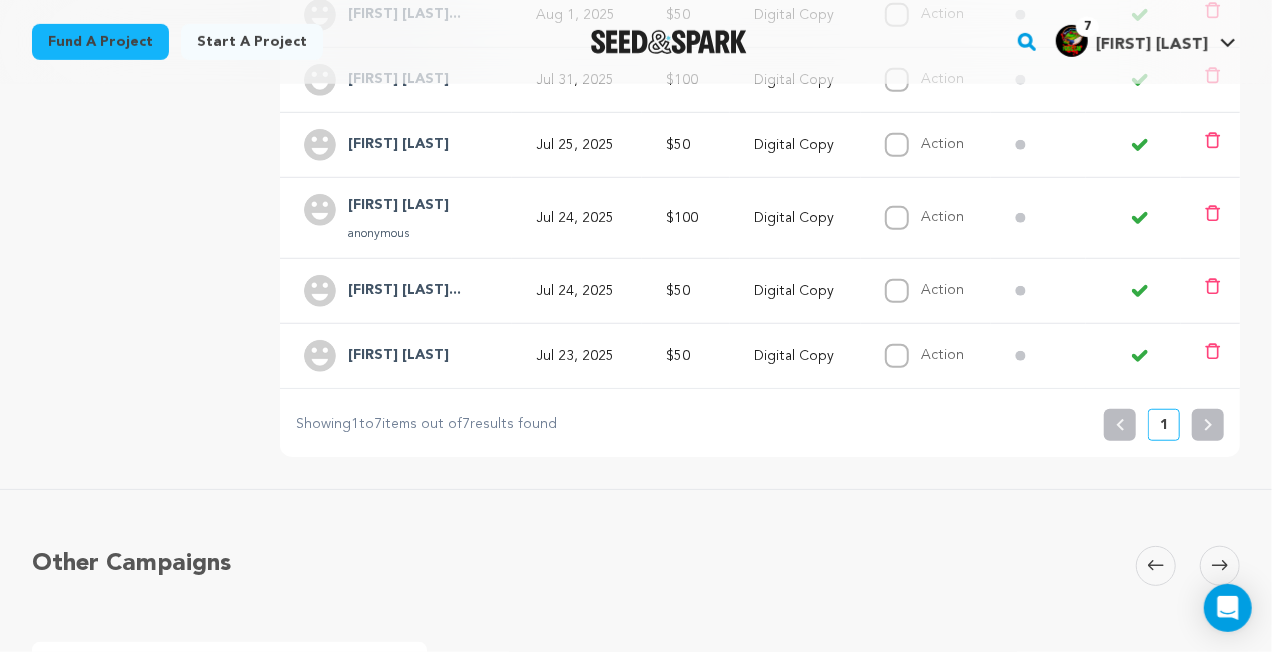 scroll, scrollTop: 350, scrollLeft: 0, axis: vertical 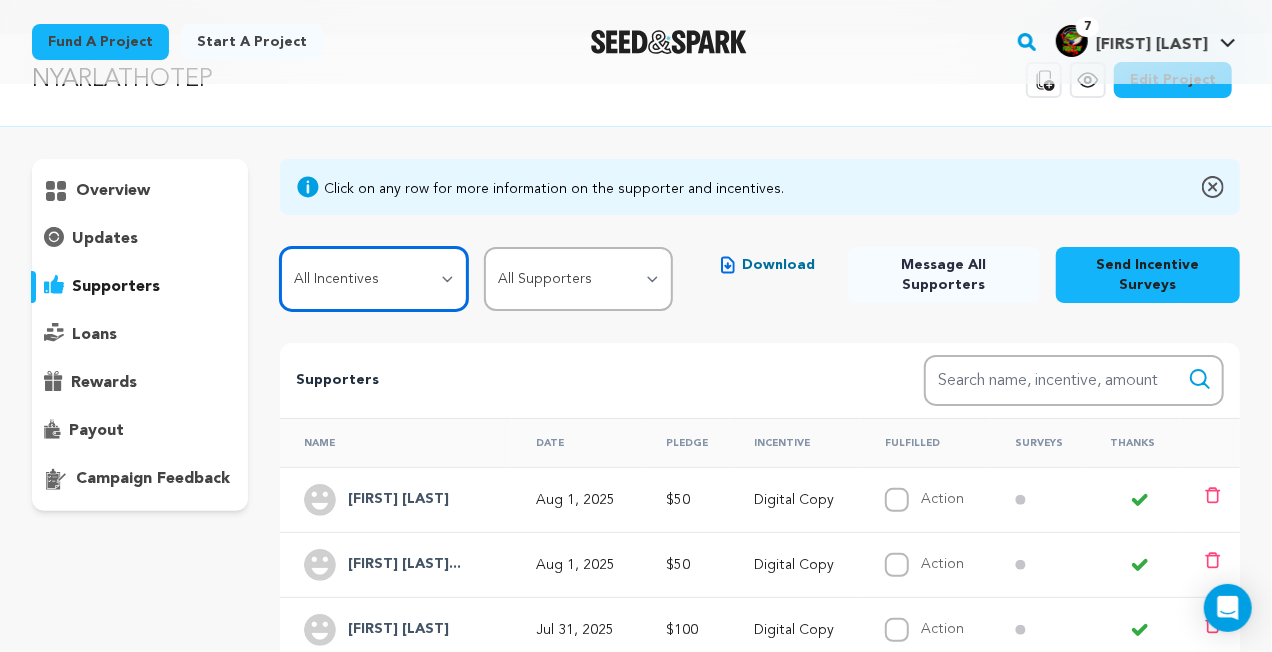 click on "All Incentives
Social Media Shoutout
Special Thanks
Digital Copy
Special Report
Associate Prodcuer
Executive Producer" at bounding box center (374, 279) 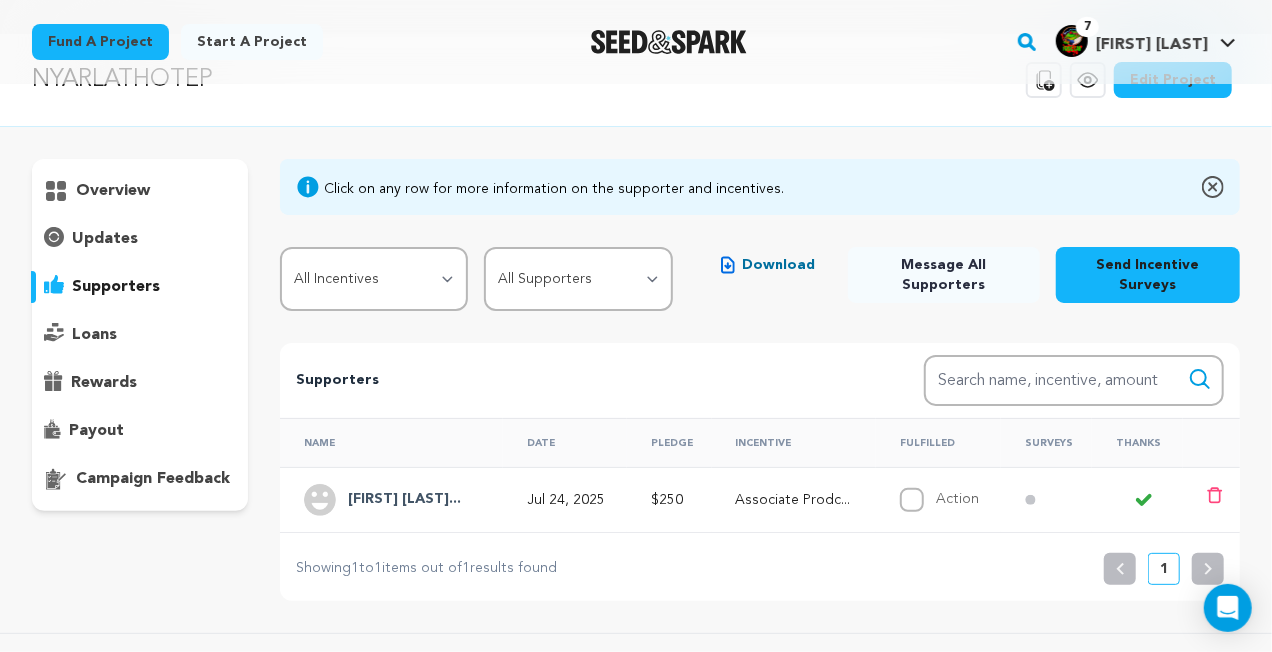 click on "Elizabeth Griev..." at bounding box center (404, 500) 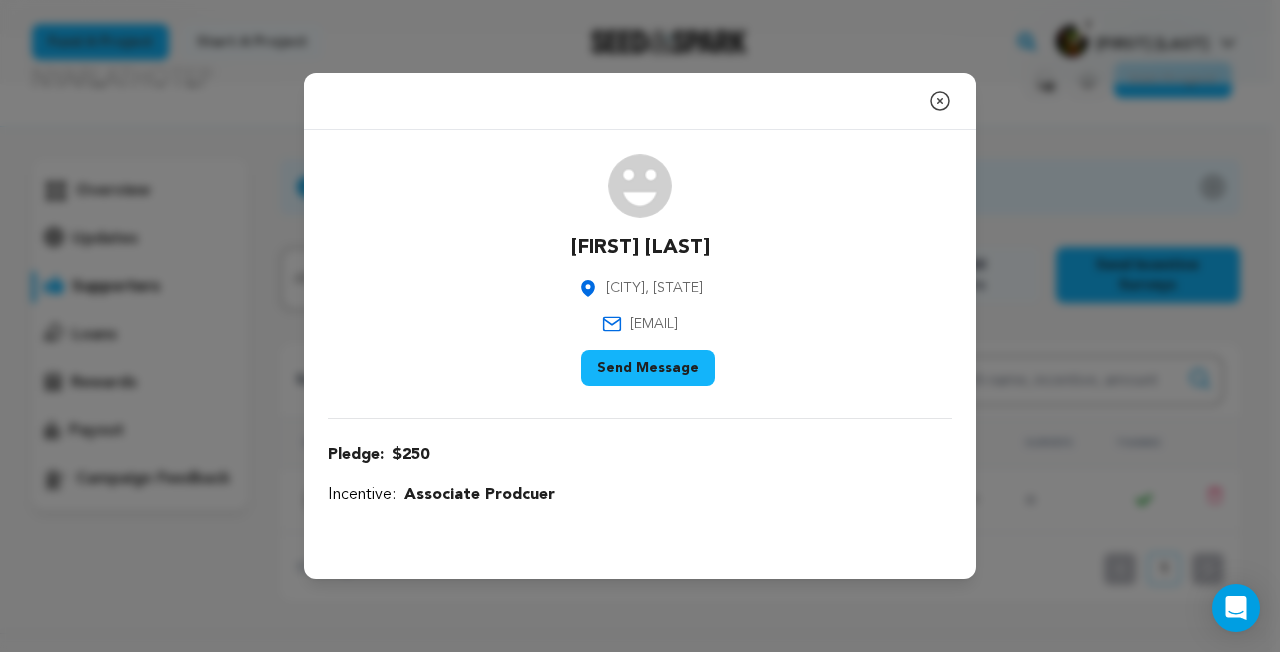 click 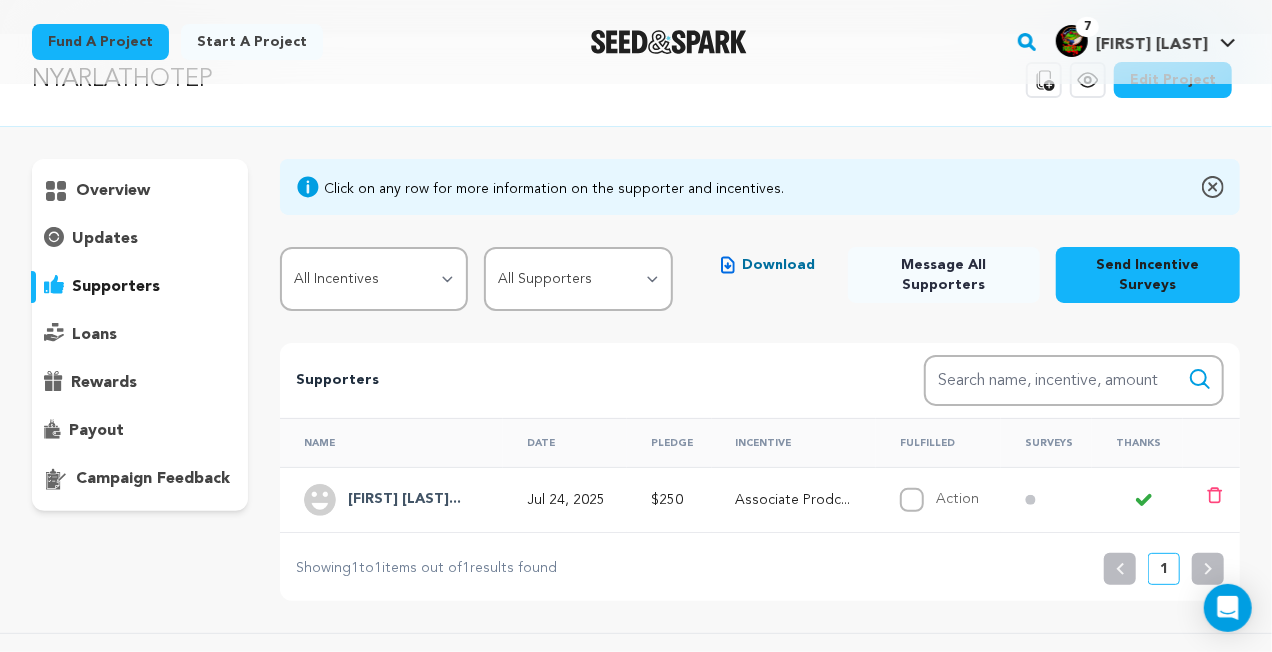 click on "Elizabeth Griev..." at bounding box center [404, 500] 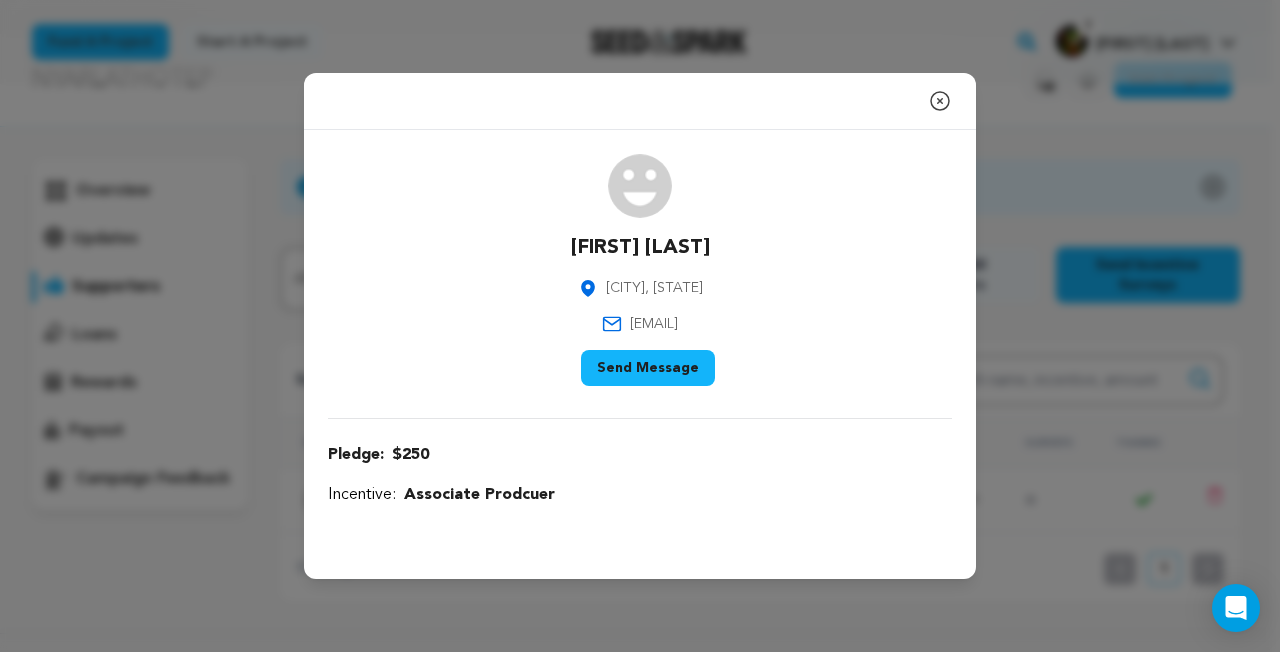 click on "Send Message" at bounding box center [648, 368] 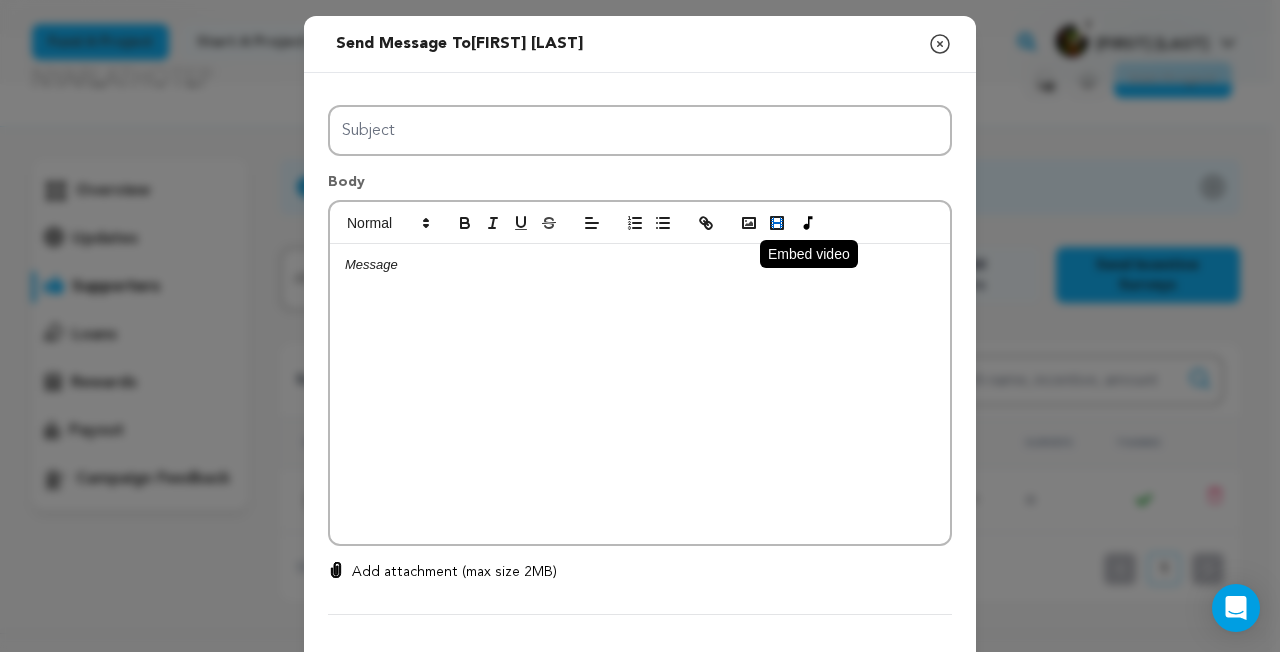 click 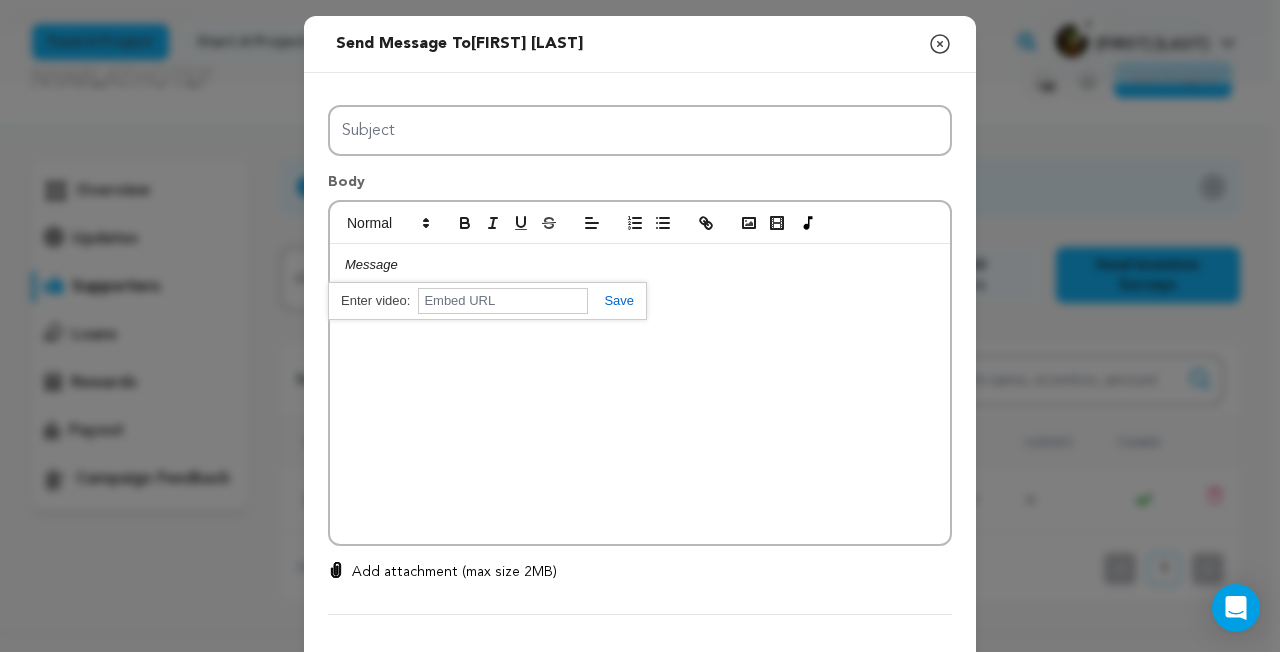 click at bounding box center [640, 394] 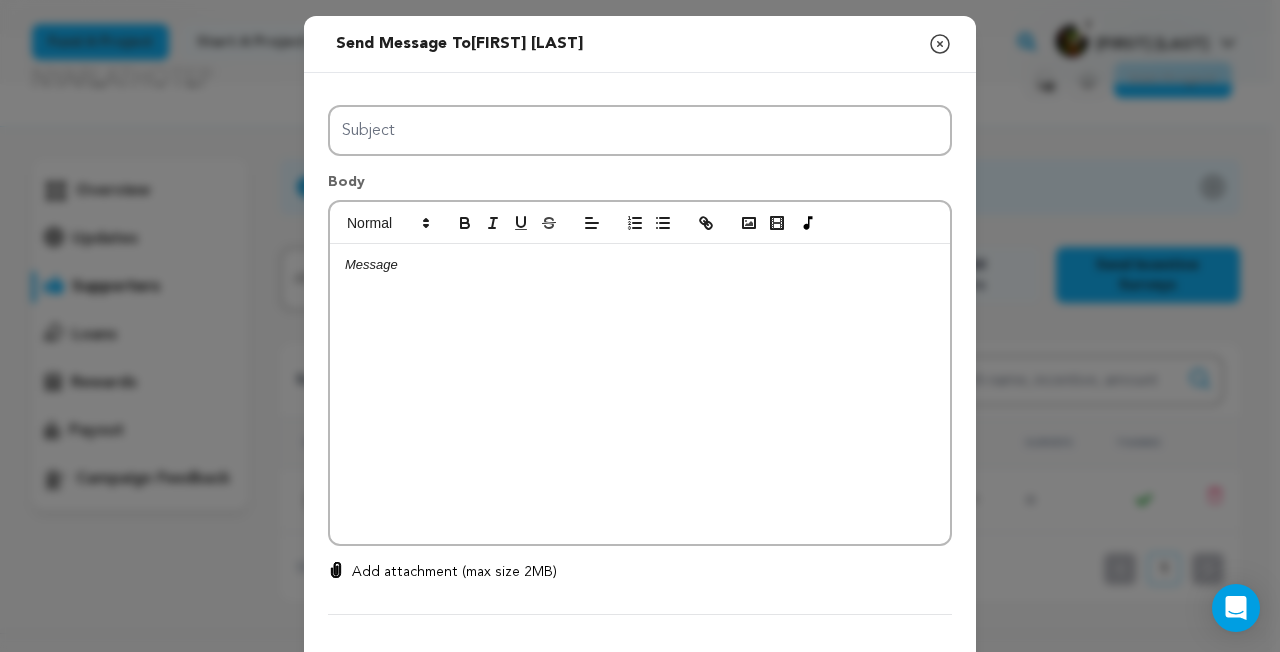 click on "Add attachment (max size 2MB)" at bounding box center [640, 572] 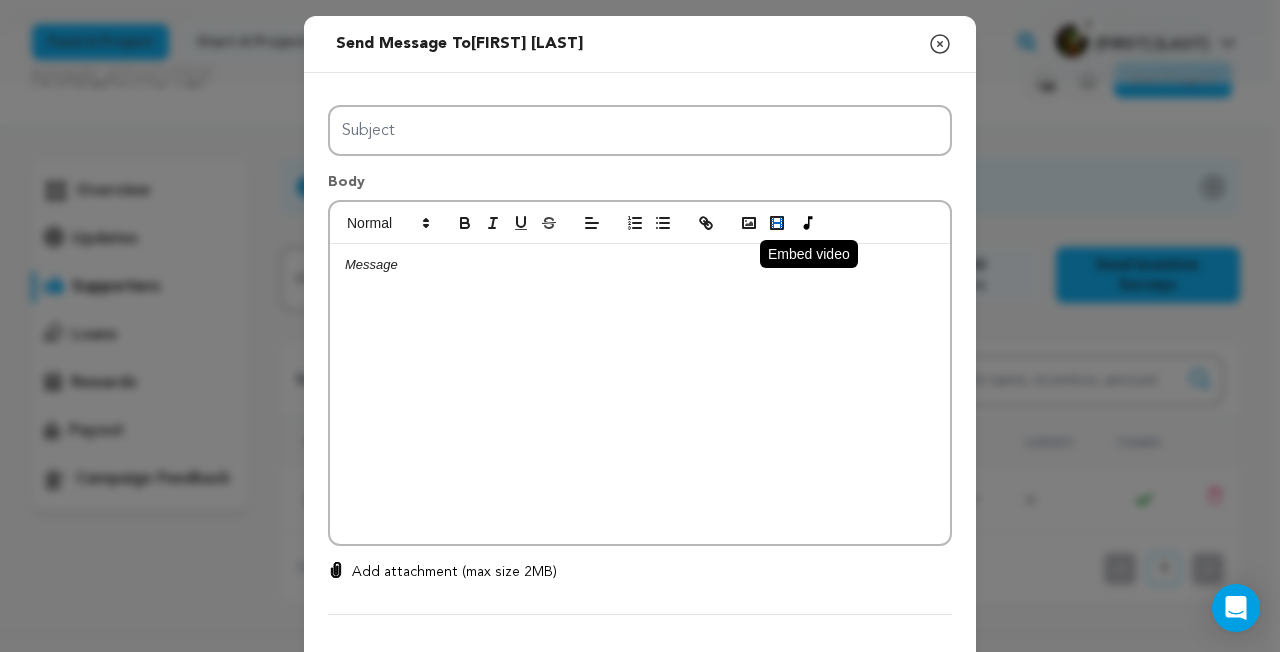 click 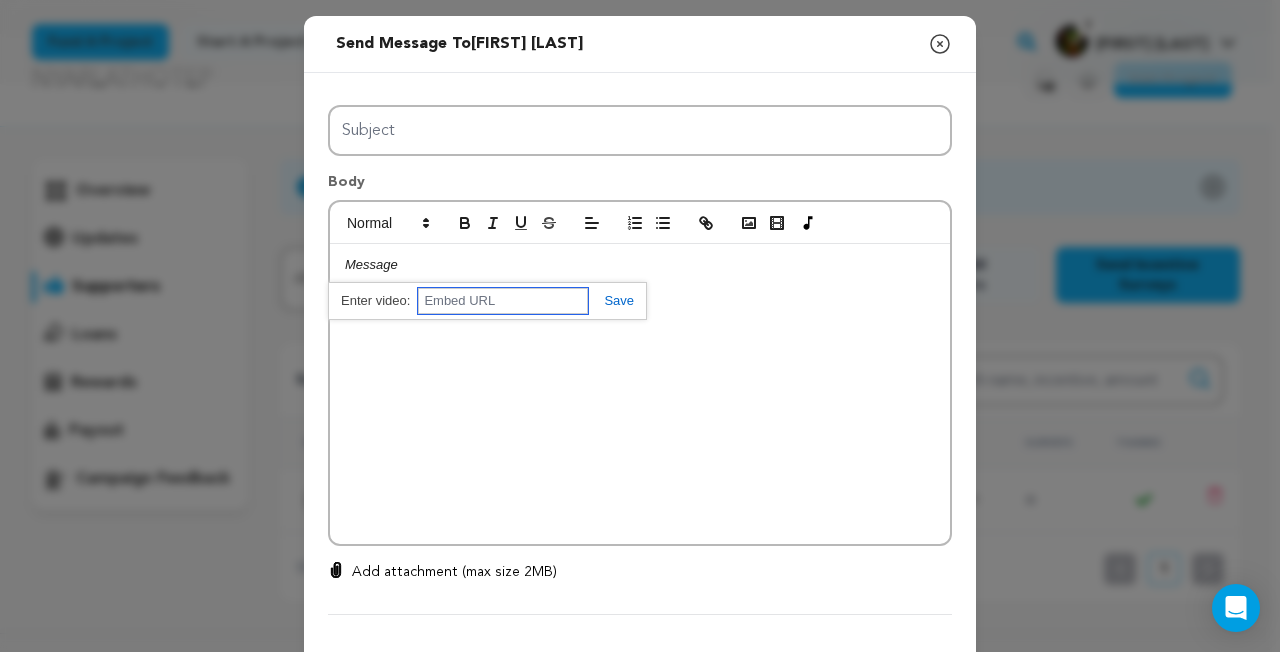 paste on "https://youtu.be/1am4xICA4g0" 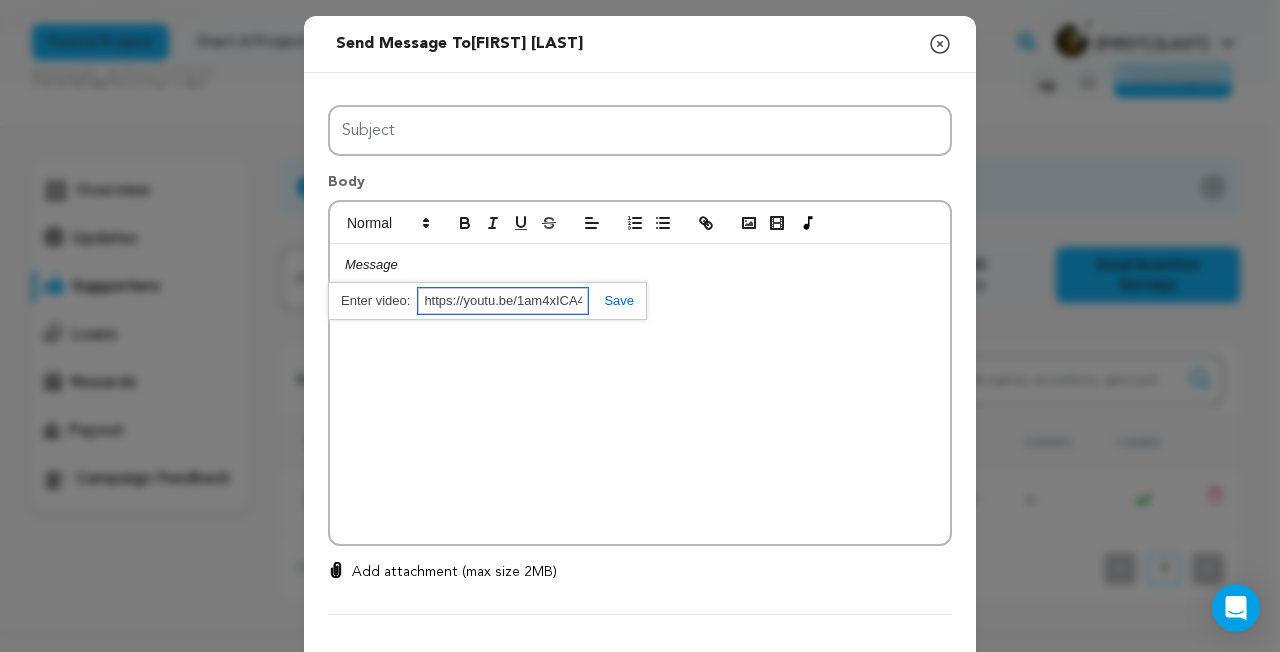 scroll, scrollTop: 0, scrollLeft: 17, axis: horizontal 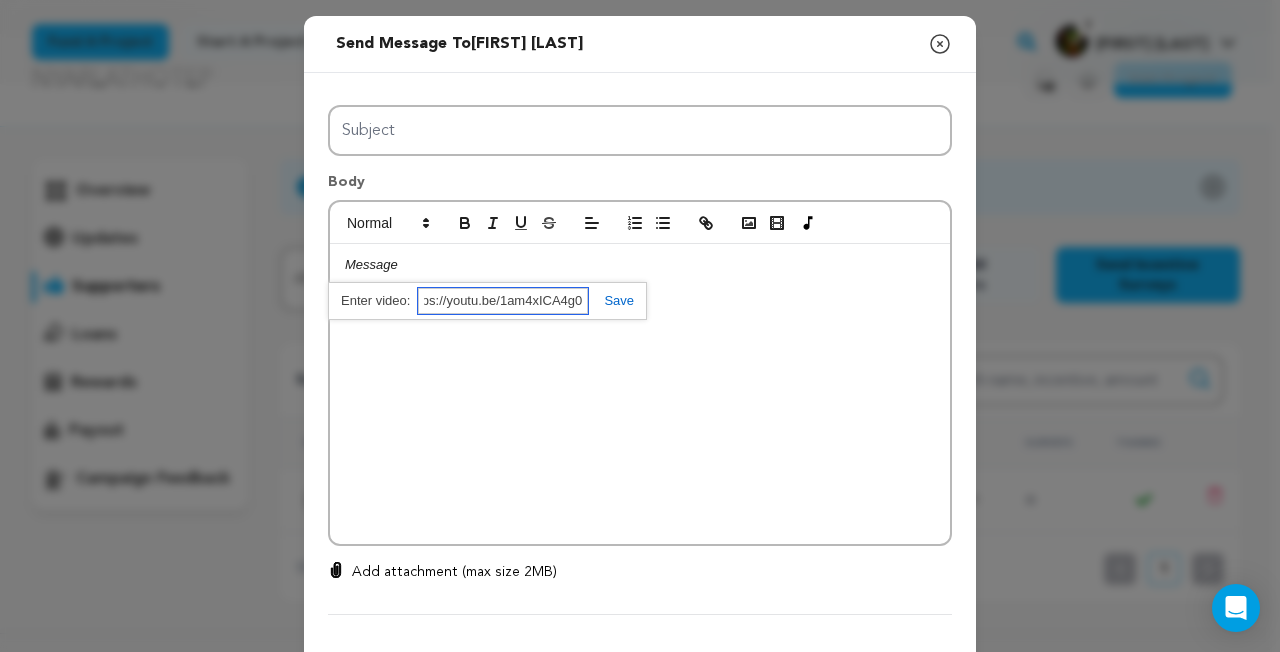 type on "https://youtu.be/1am4xICA4g0" 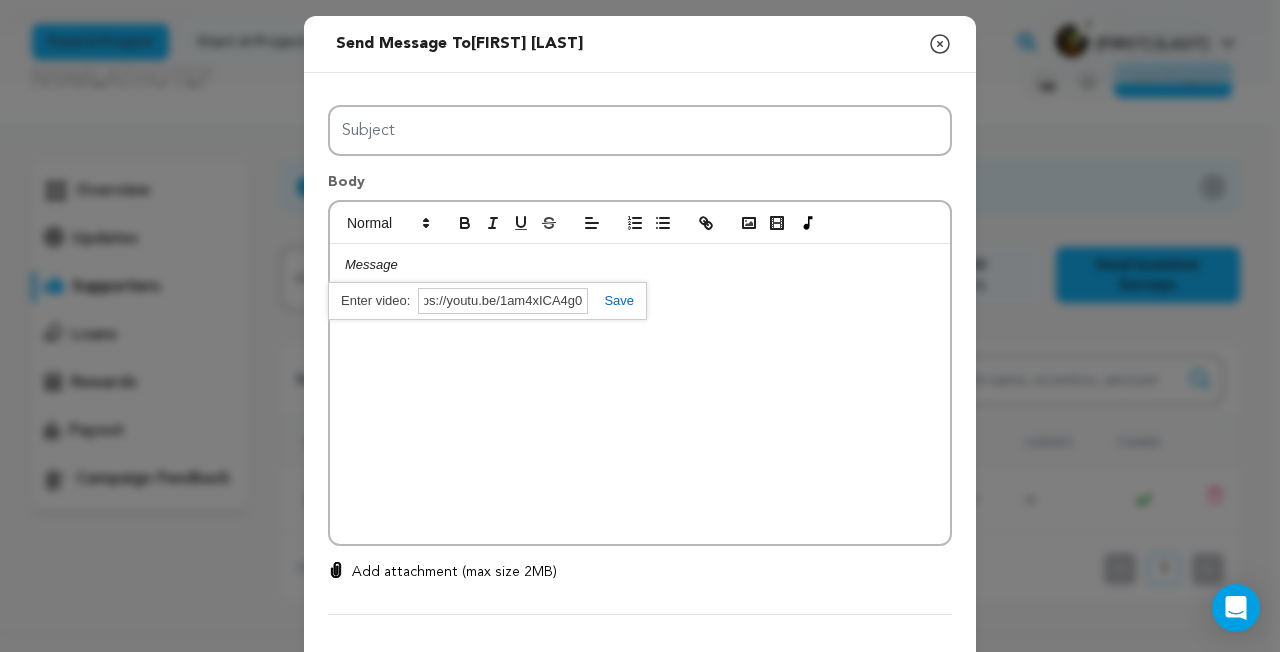 click at bounding box center [611, 300] 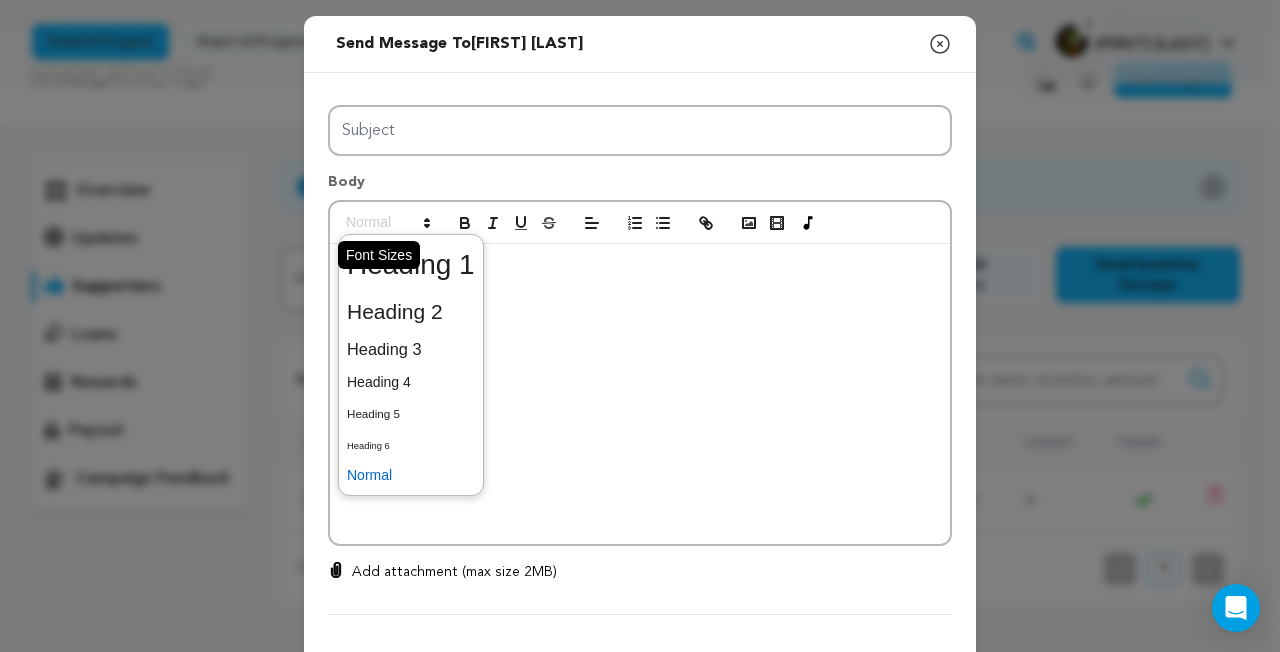 click 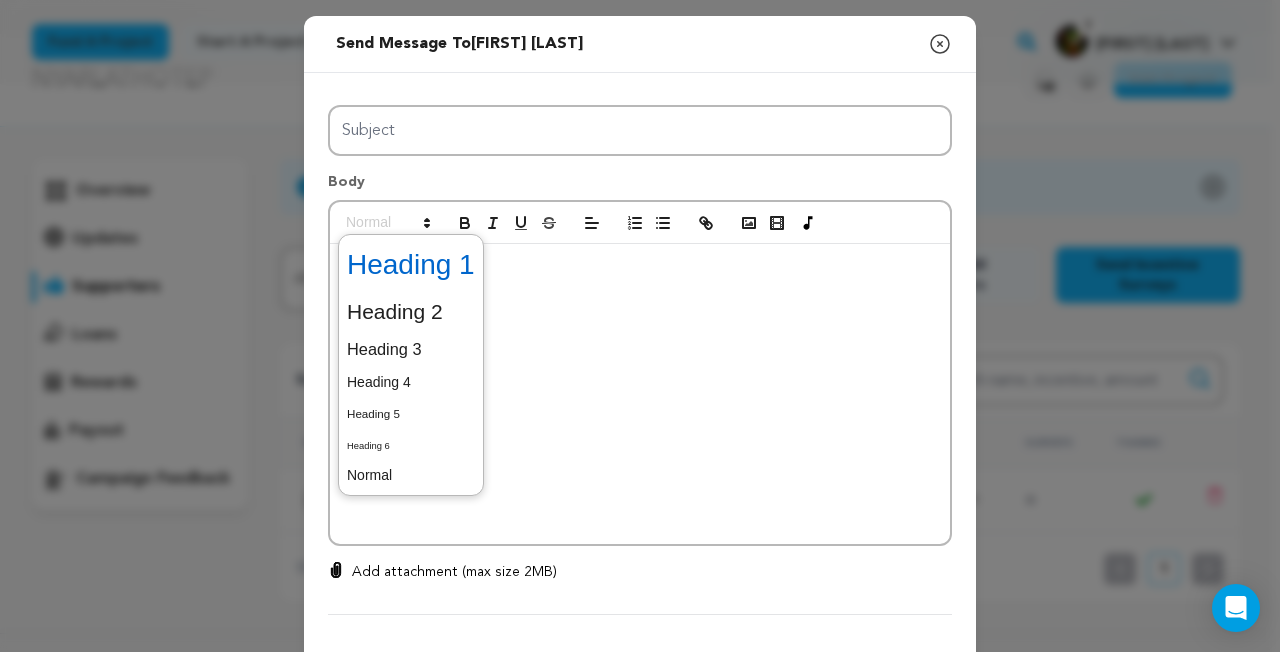 click at bounding box center [411, 265] 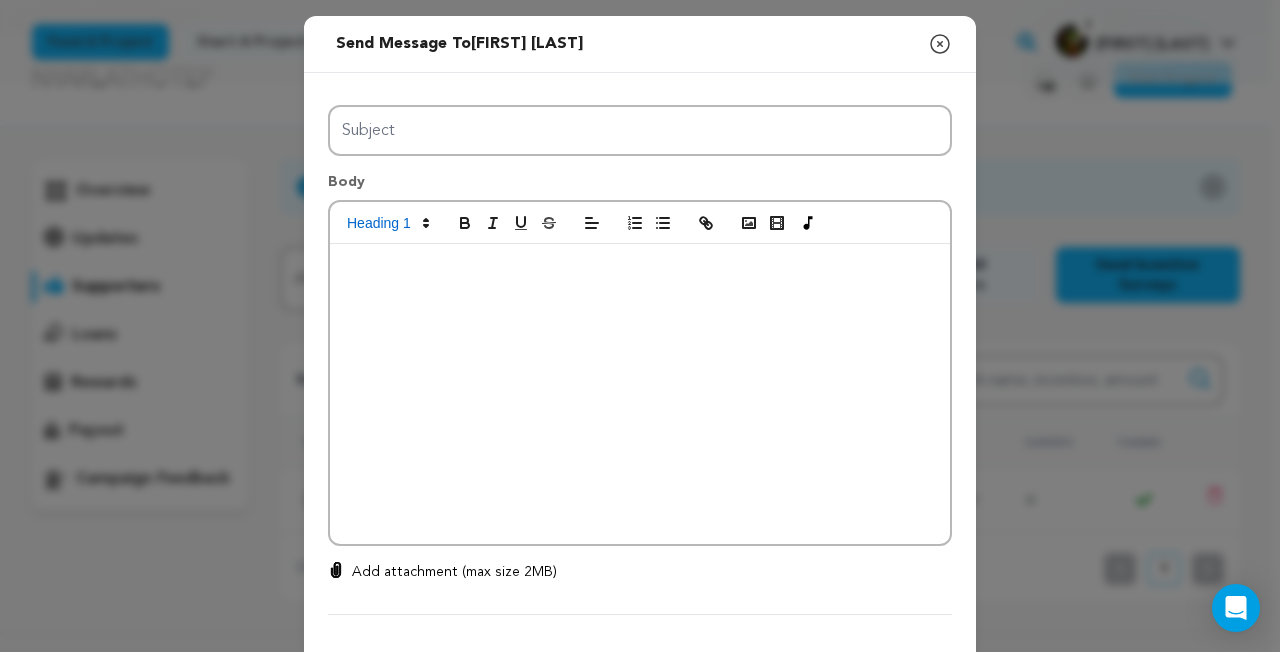 type 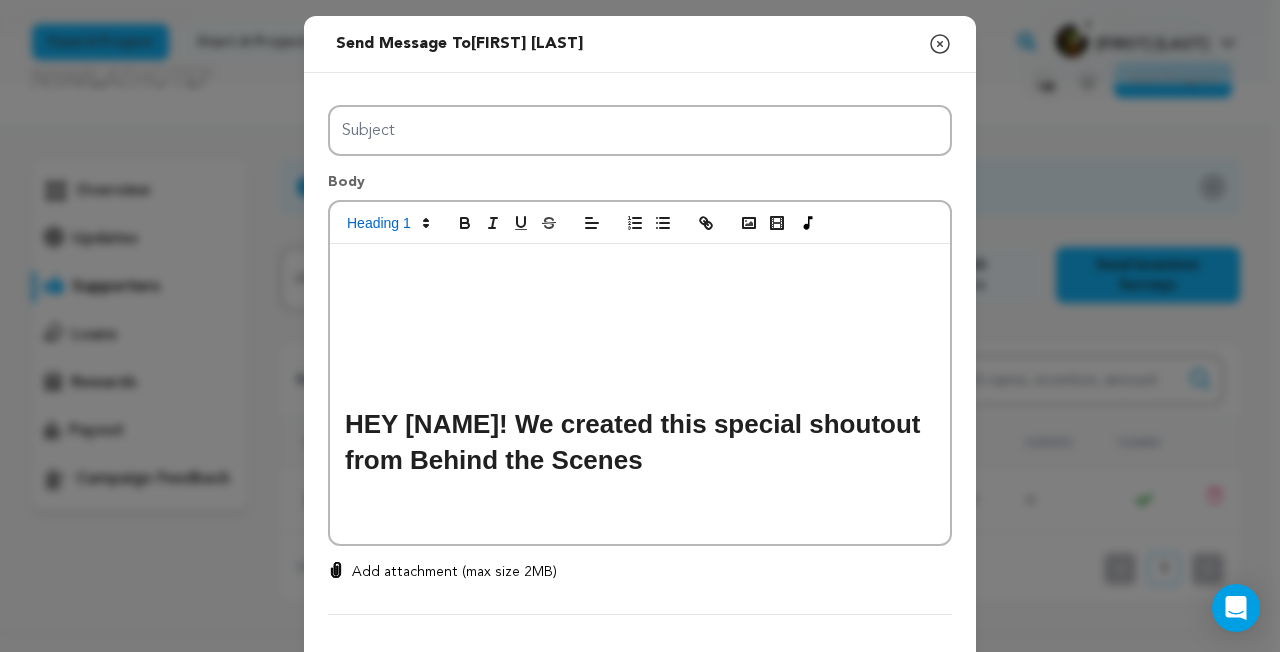 click on "HEY ELIZABETH! We created this special shoutout from Behind the Scenes" at bounding box center [640, 443] 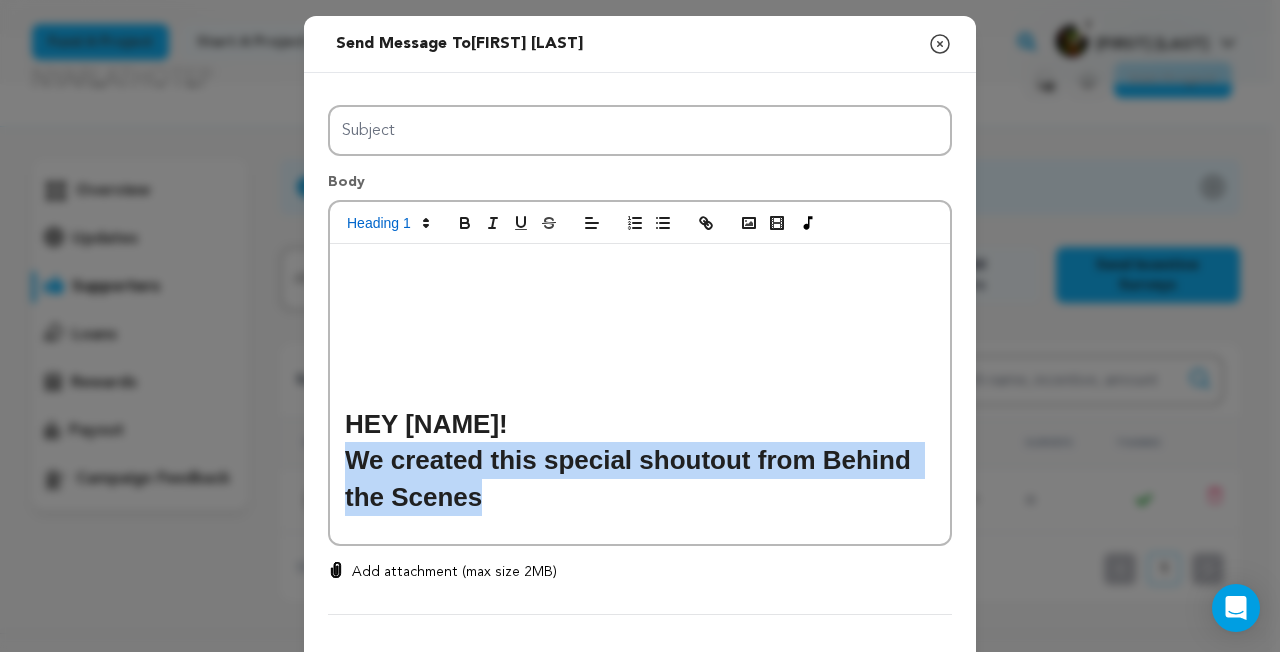 drag, startPoint x: 383, startPoint y: 484, endPoint x: 340, endPoint y: 415, distance: 81.3019 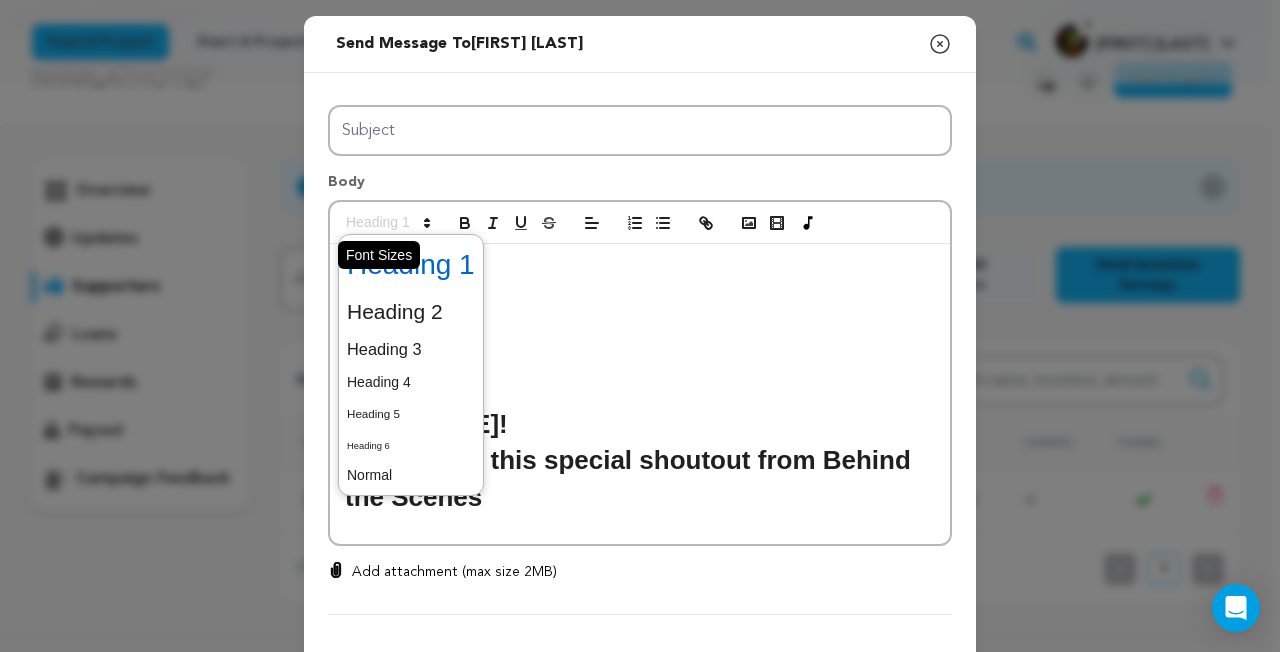 click 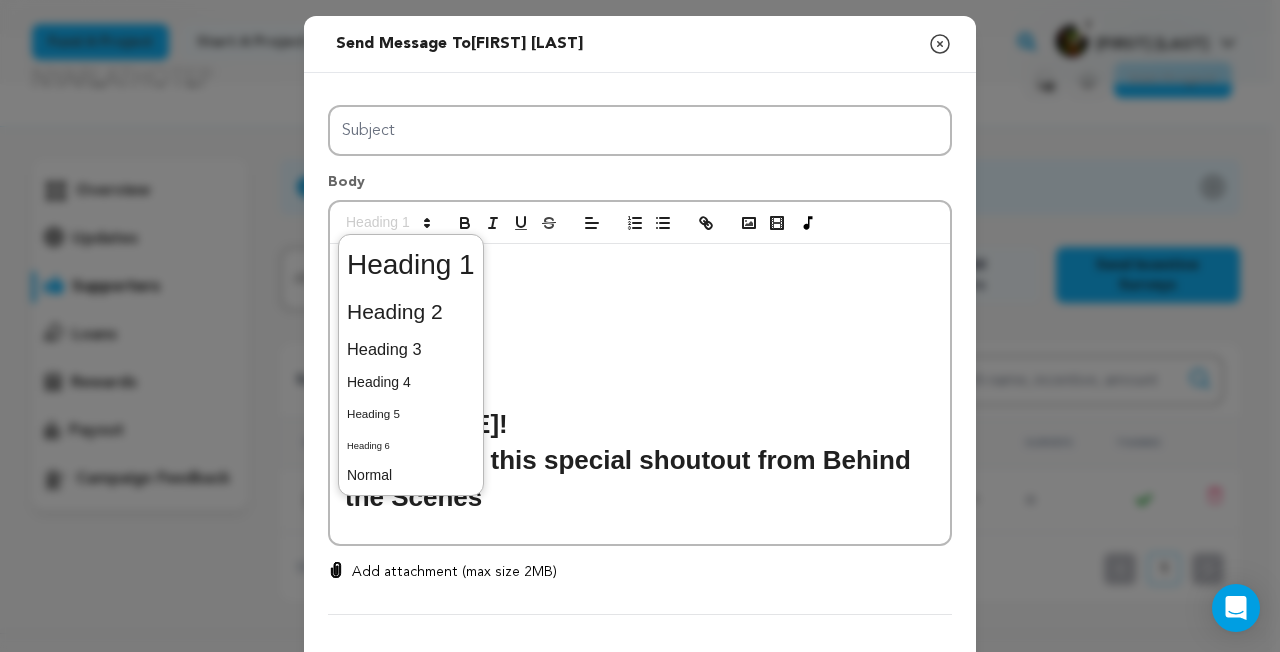 click at bounding box center [411, 349] 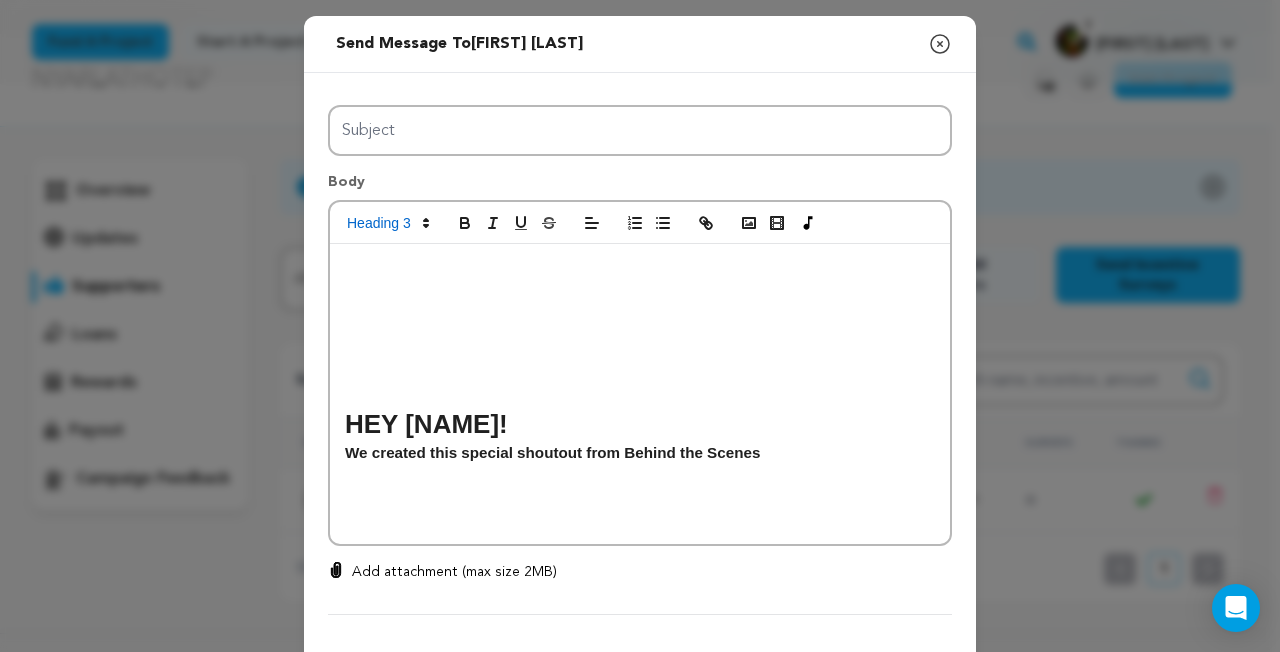 click on "We created this special shoutout from Behind the Scenes" at bounding box center [640, 453] 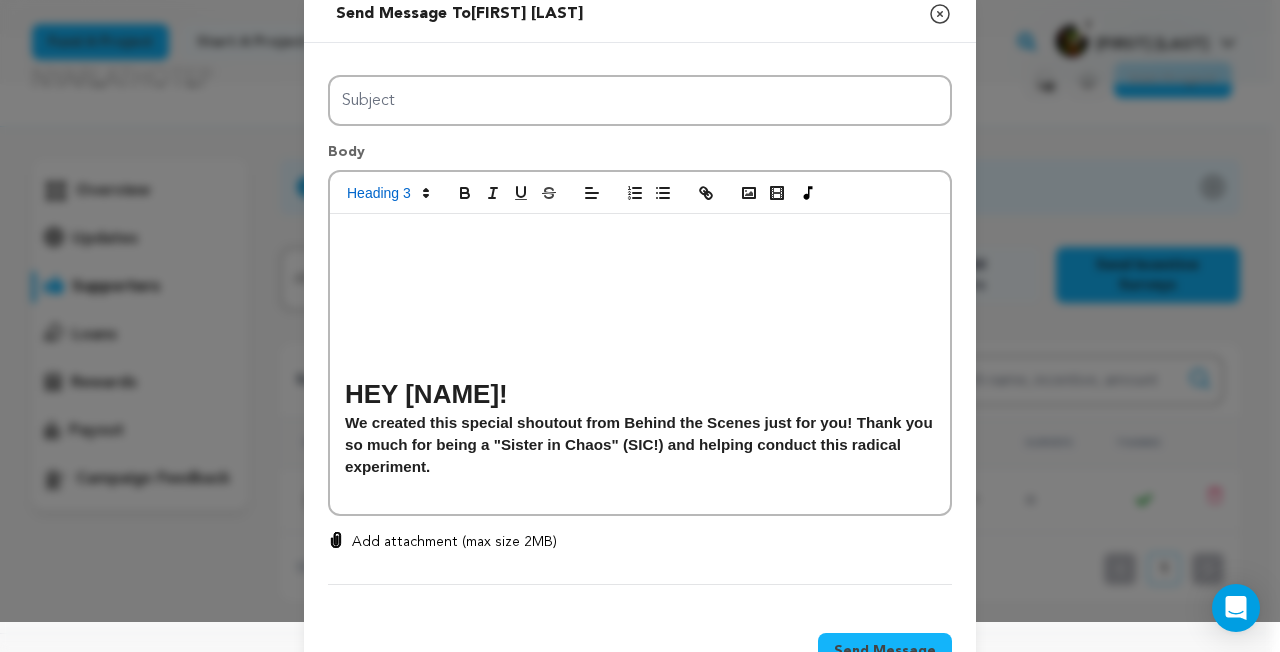 scroll, scrollTop: 0, scrollLeft: 0, axis: both 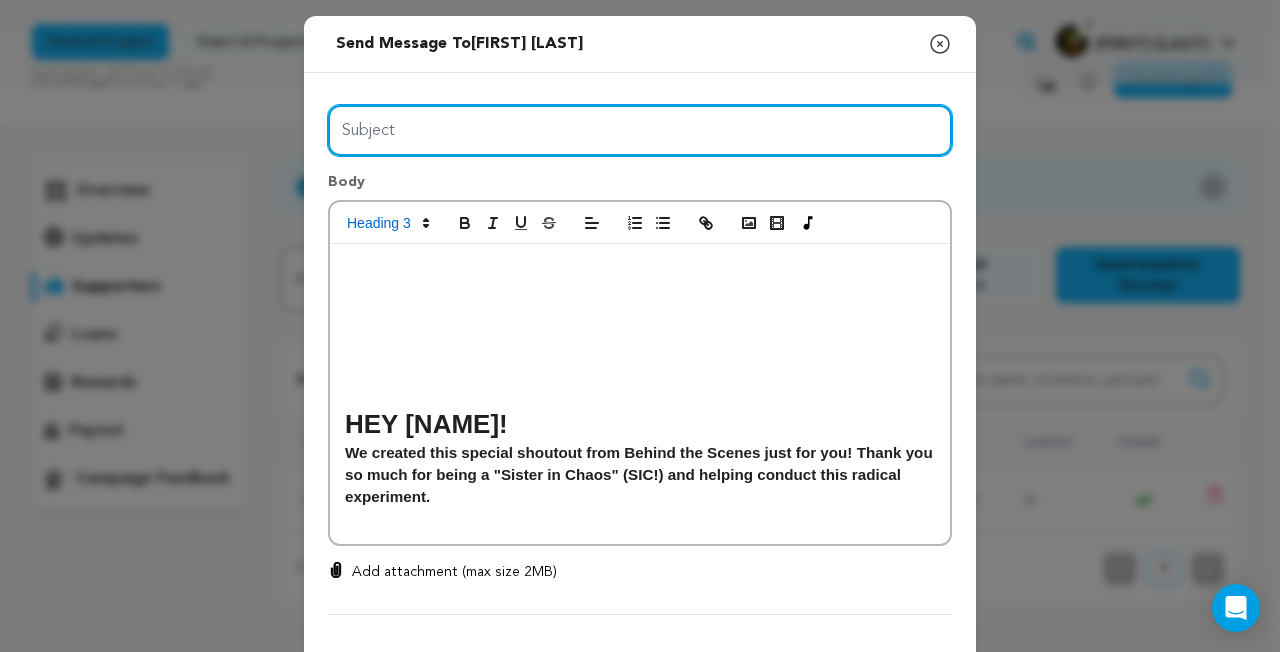 click on "Subject" at bounding box center (640, 130) 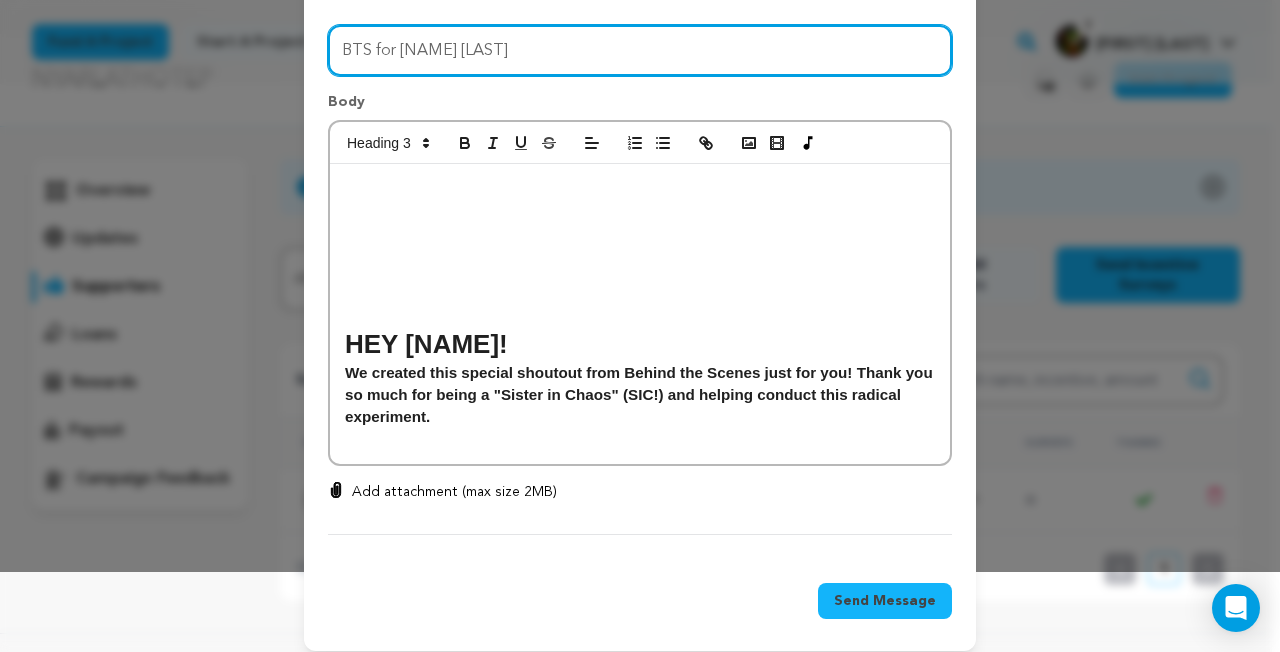 scroll, scrollTop: 94, scrollLeft: 0, axis: vertical 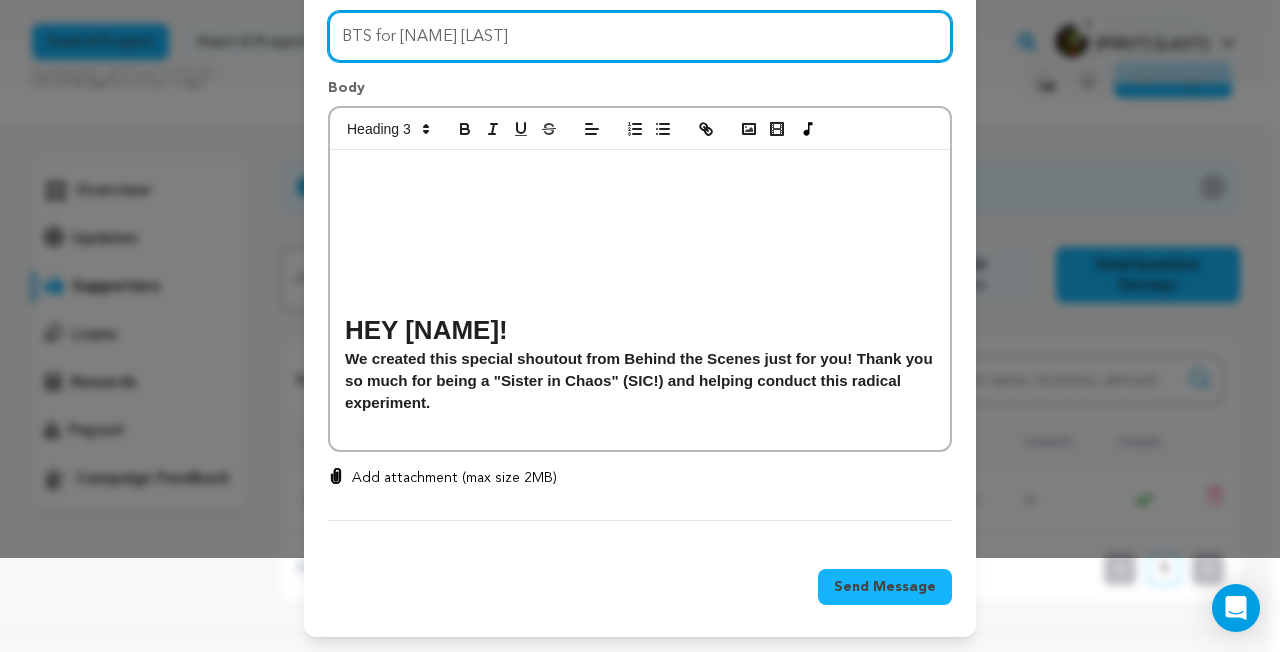 type on "BTS for Elizabeth Grieve" 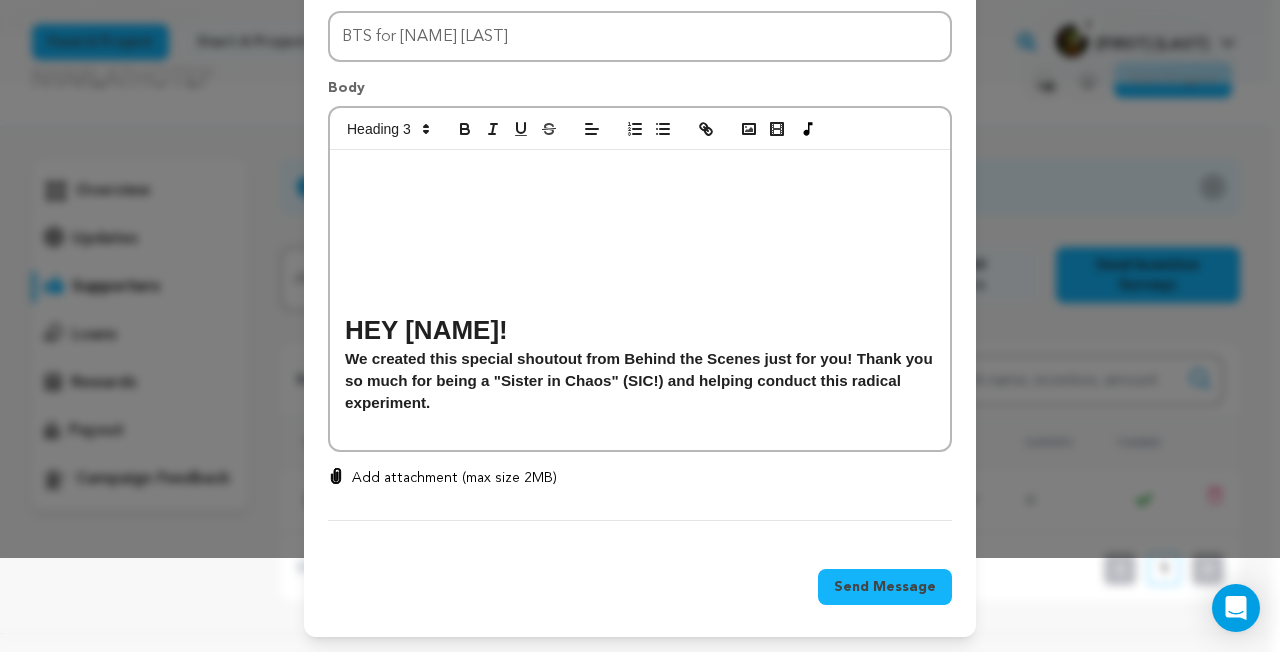 click on "Send Message" at bounding box center (885, 587) 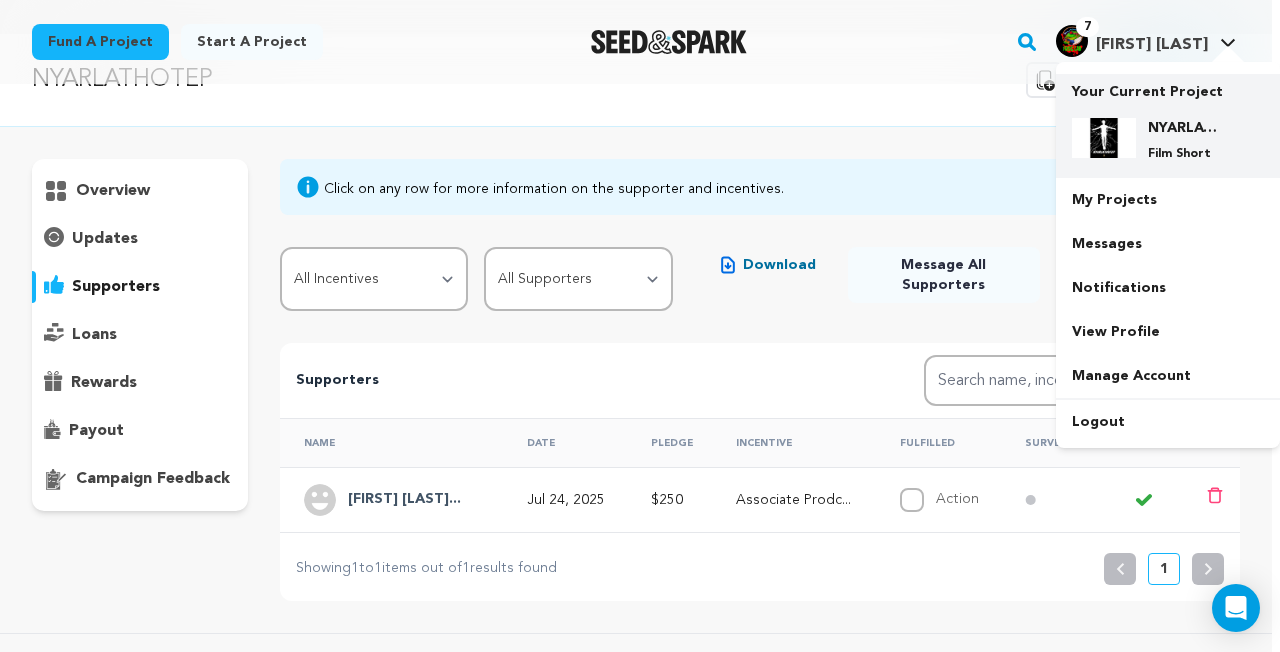 click on "NYARLATHOTEP" at bounding box center [1184, 128] 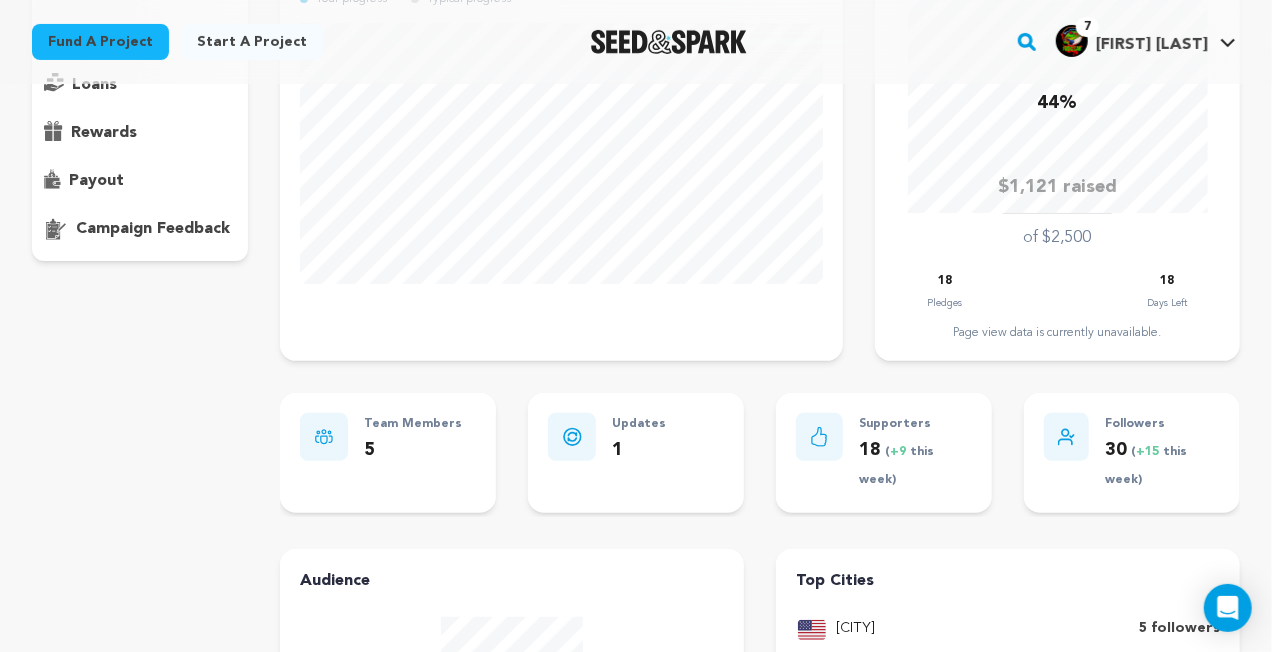 scroll, scrollTop: 0, scrollLeft: 0, axis: both 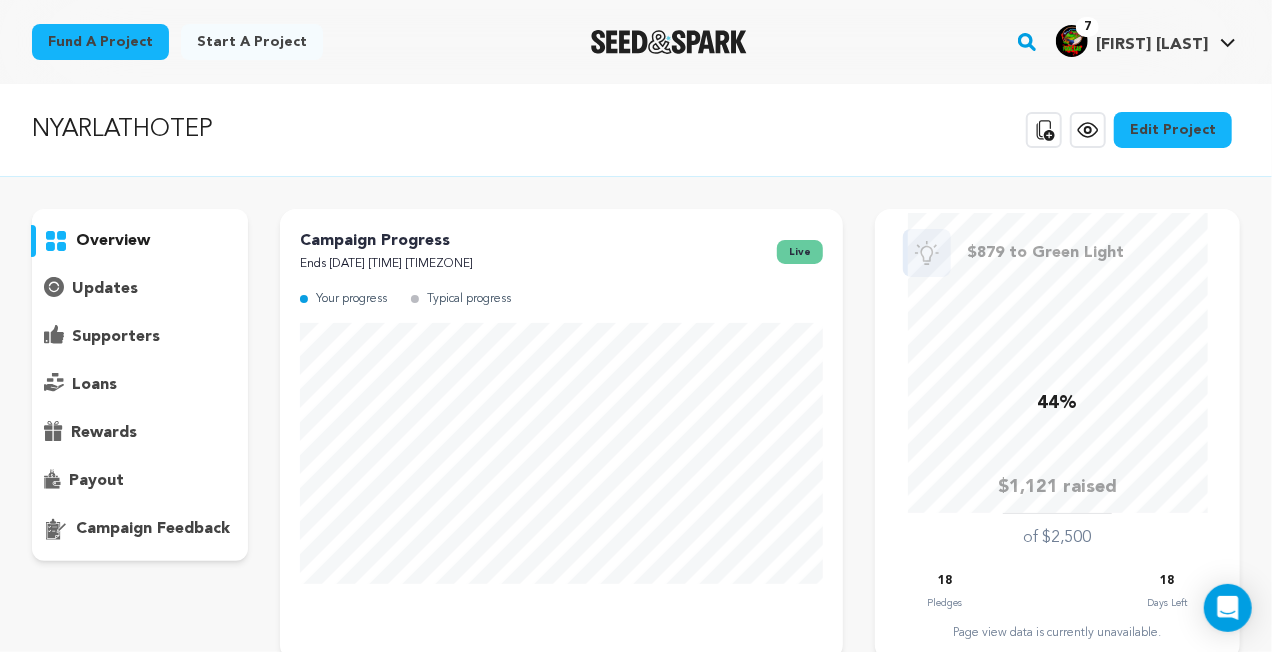click on "Fund a project" at bounding box center (100, 42) 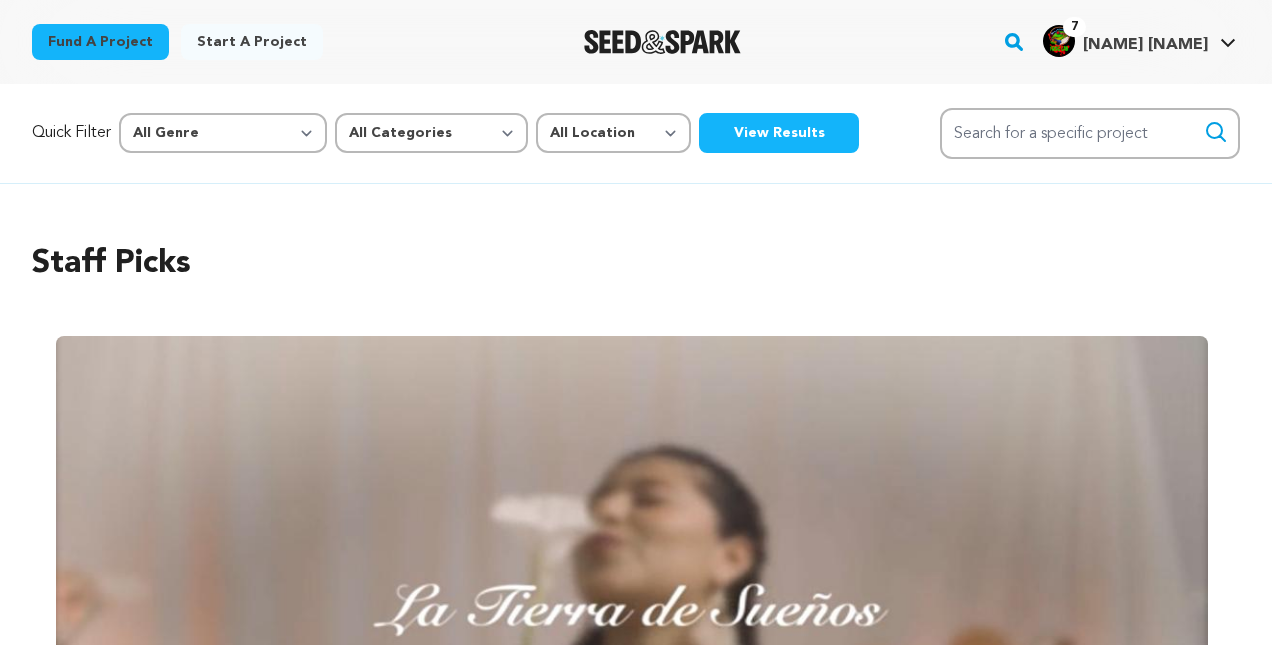 scroll, scrollTop: 0, scrollLeft: 0, axis: both 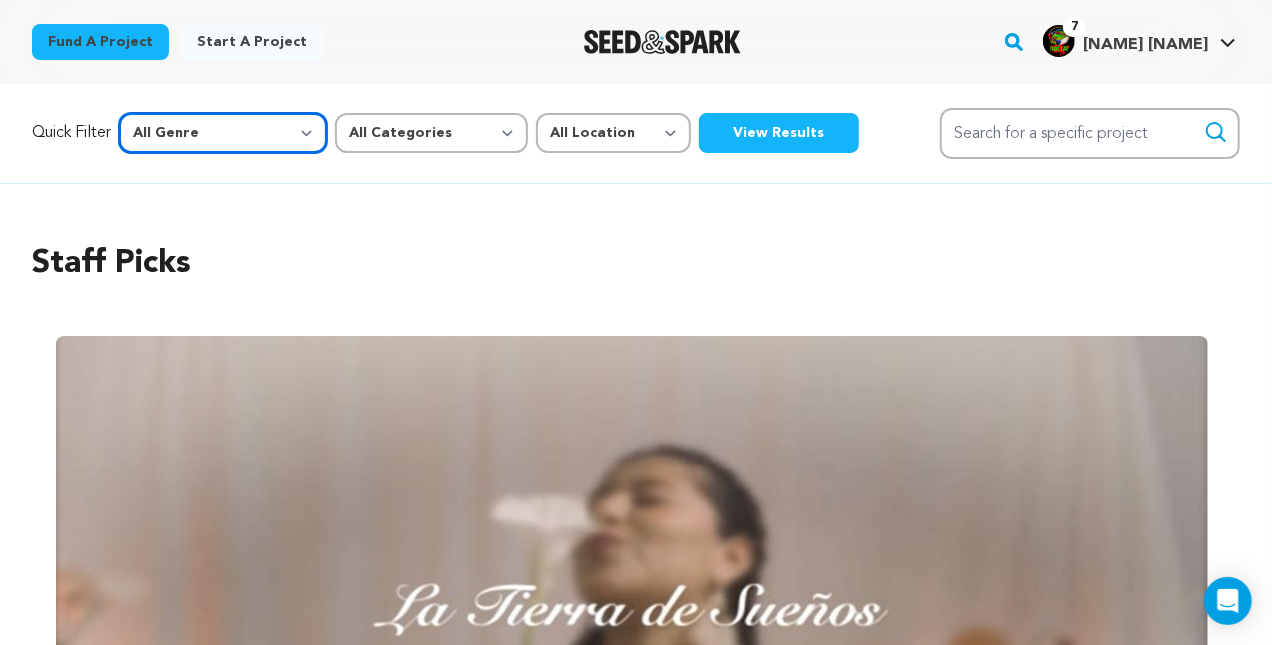 click on "All Genre
Action
Adventure
Afrobeat
Alternative
Ambient
Animation
Bebop
Big Band
Biography
Bluegrass
Blues
Classical
Comedy
Country
Crime
Disco
Documentary
Drama
Dubstep
Electronic/Dance
Emo
Experimental
Family
Fantasy
Film-Noir
Film-related Business
Filmmaker Resource
Folk
Foreign Film
Funk
Game-Show
Garage Grime" at bounding box center [223, 133] 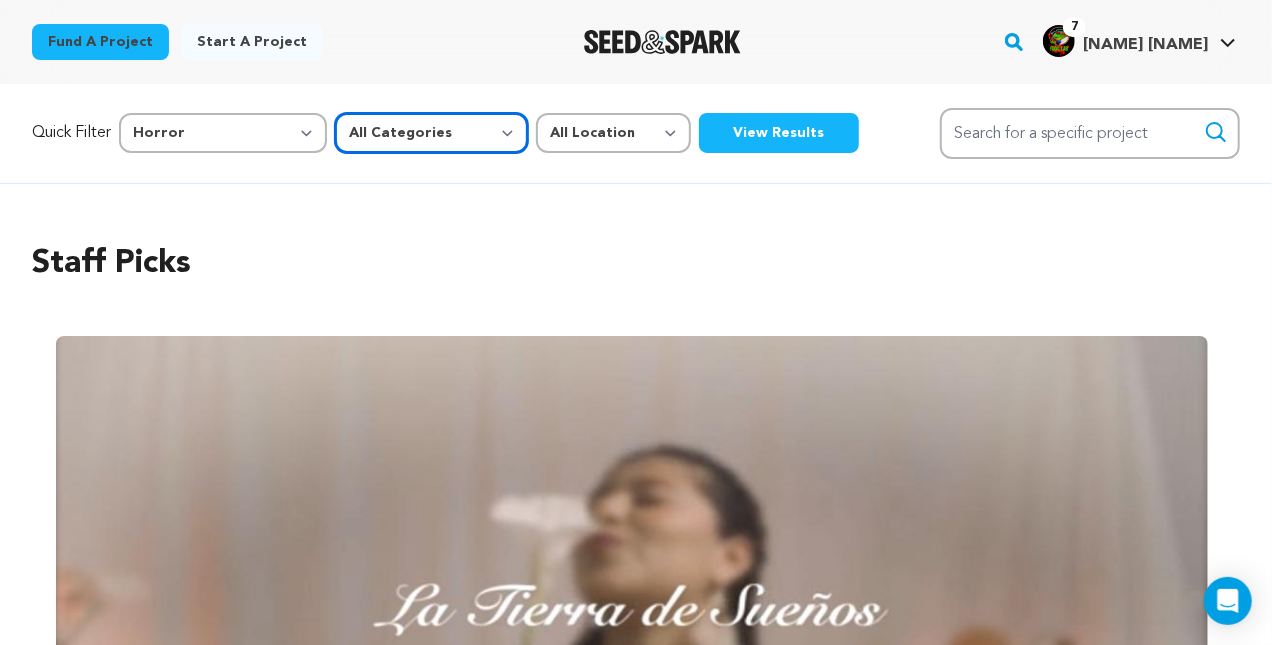 click on "All Categories
Film Feature
Film Short
Series
Music Video
Comics
Artist Residency
Art & Photography
Collective
Dance
Games
Music
Radio & Podcasts
Orgs & Companies
Venue & Spaces" at bounding box center [431, 133] 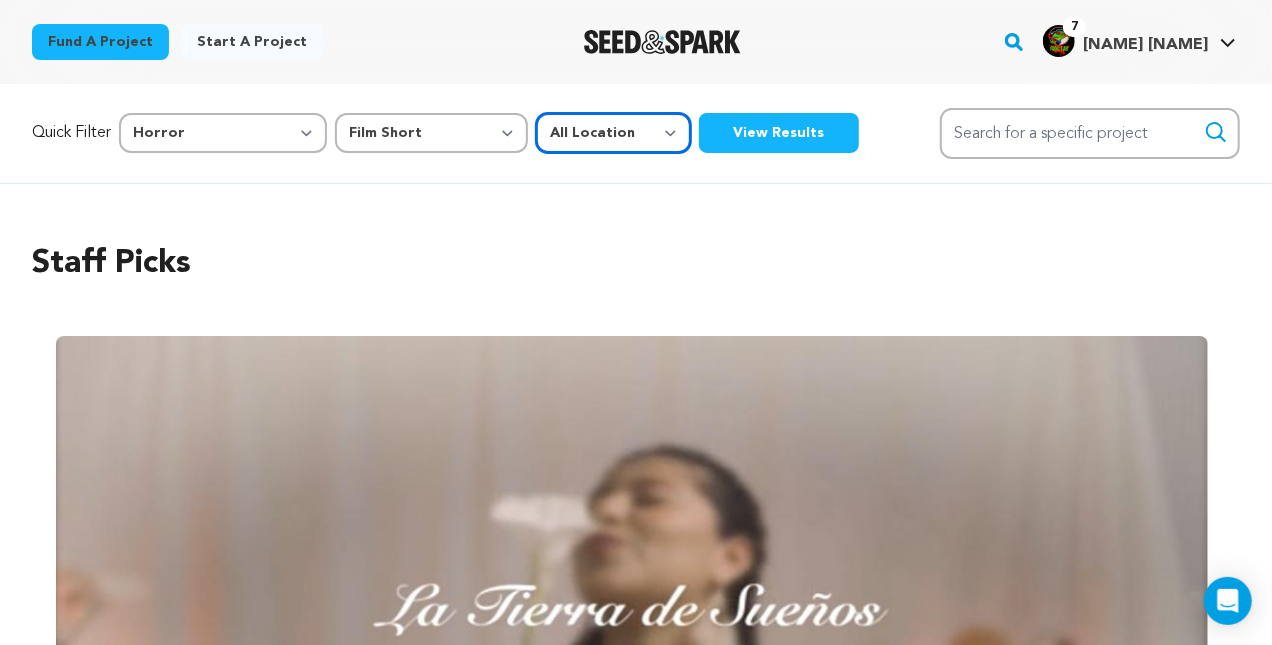 click on "All Location
Everywhere
United States
Canada" at bounding box center (613, 133) 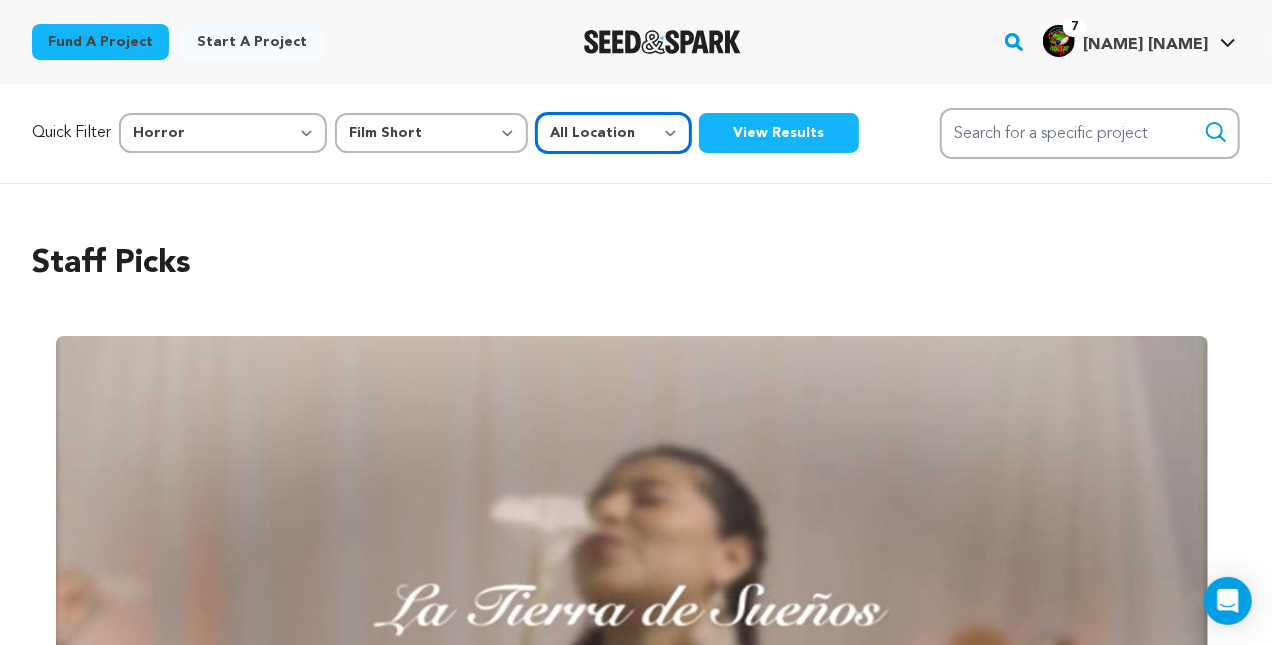select on "1671" 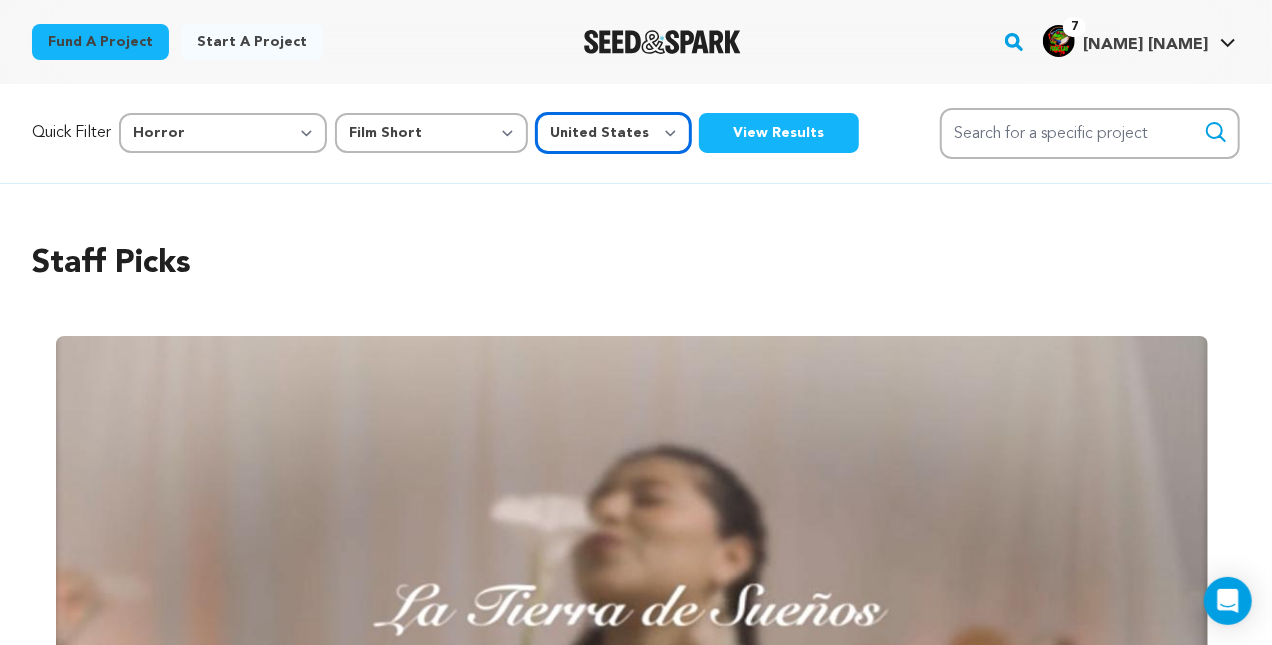 click on "All Location
Everywhere
United States
Canada" at bounding box center [613, 133] 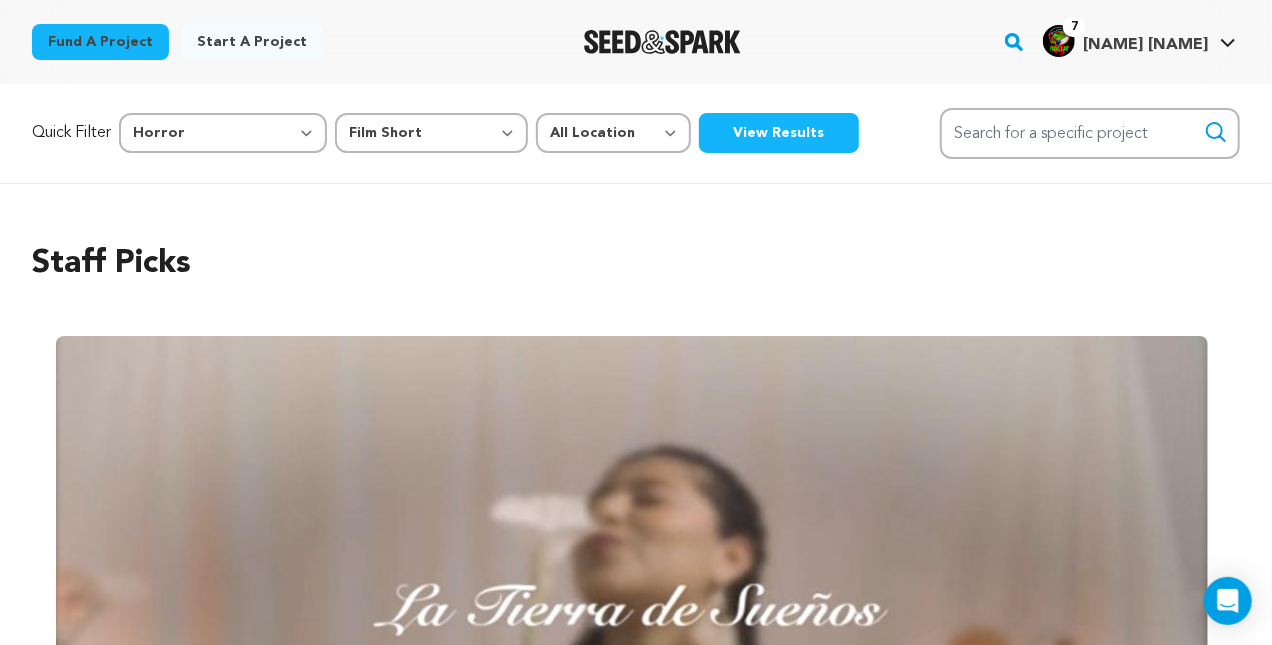click on "View Results" at bounding box center [779, 133] 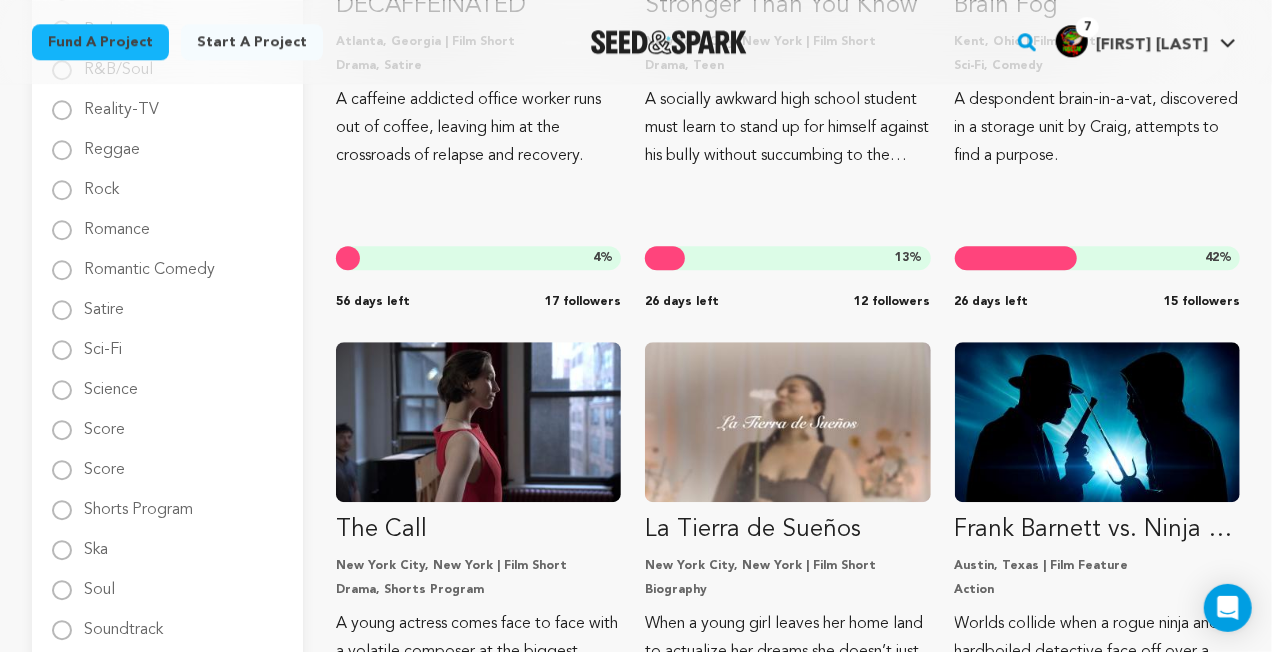 scroll, scrollTop: 2400, scrollLeft: 0, axis: vertical 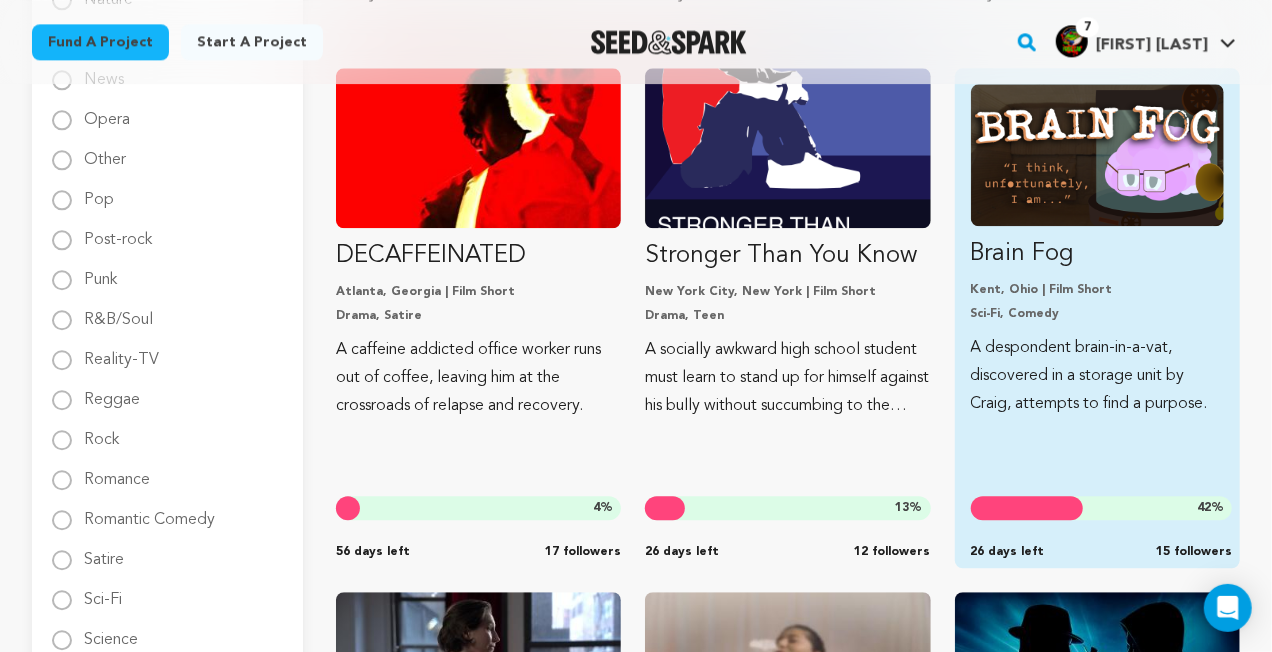 click on "Sci-Fi, Comedy" at bounding box center (1097, 314) 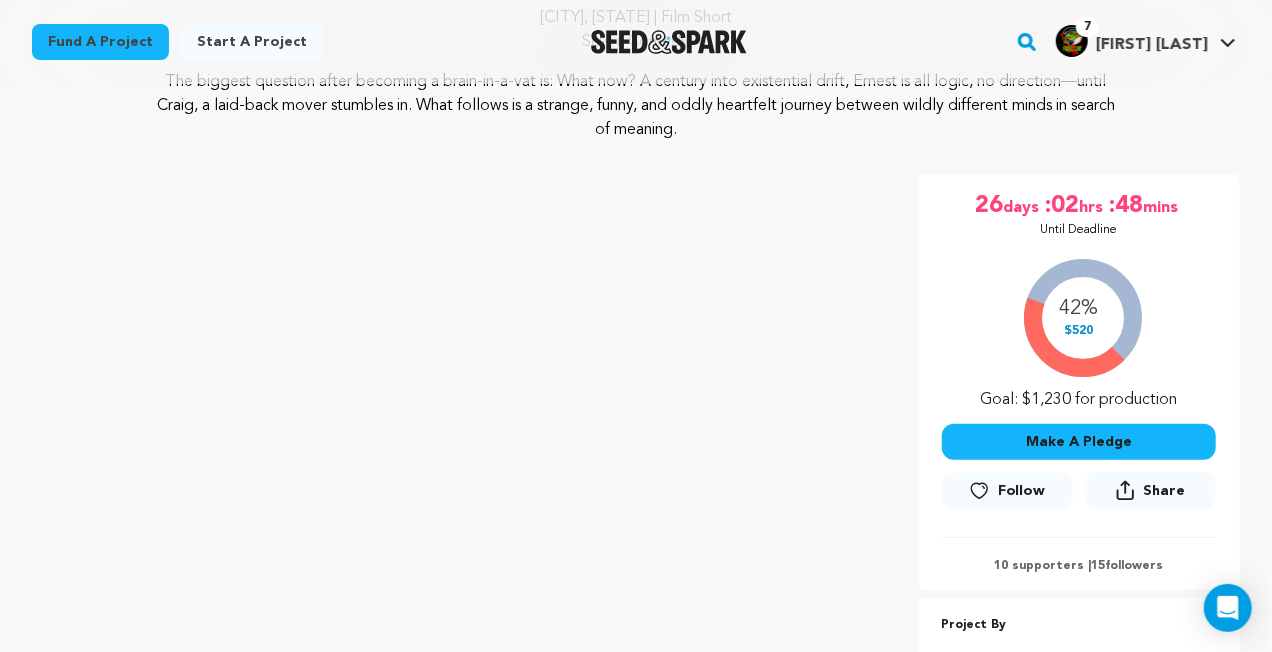 scroll, scrollTop: 250, scrollLeft: 0, axis: vertical 